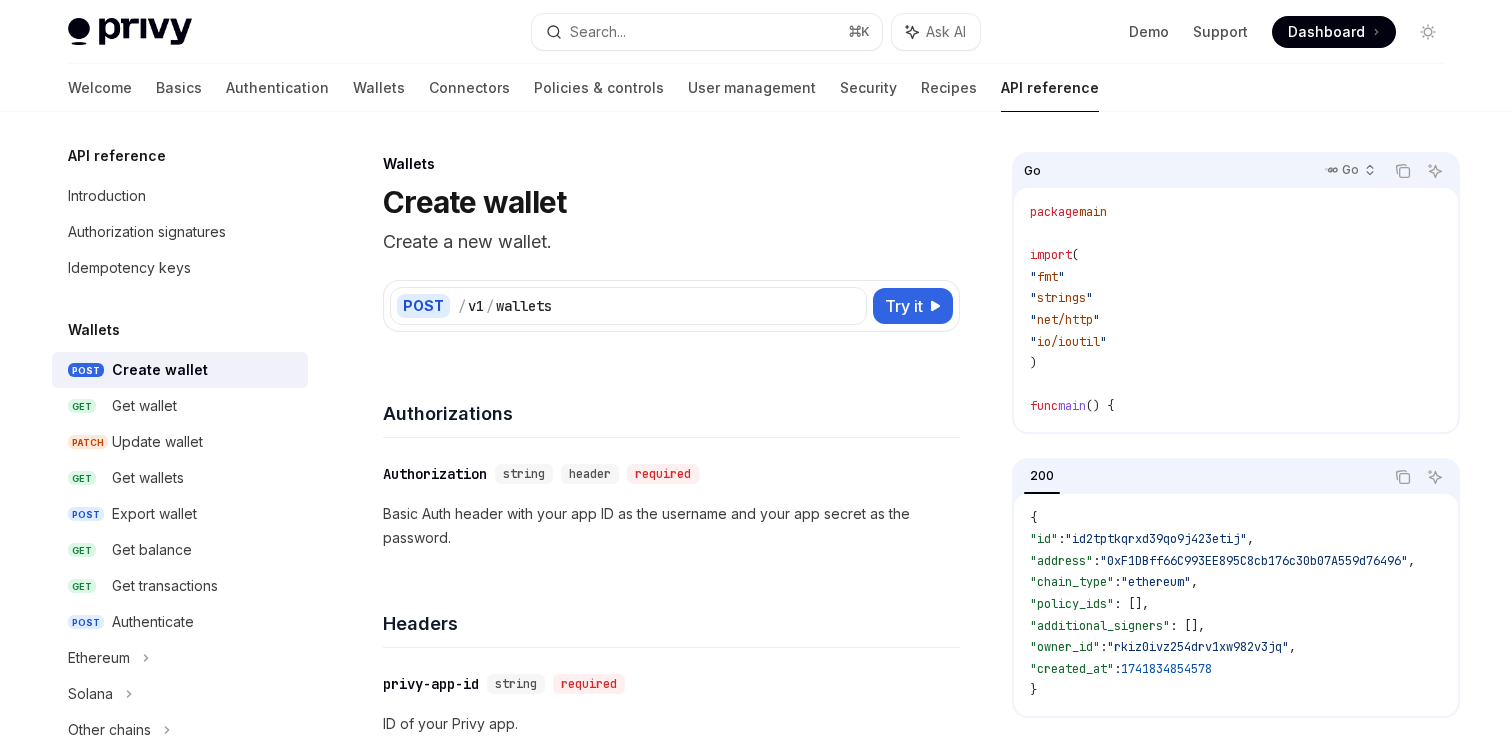 select on "*" 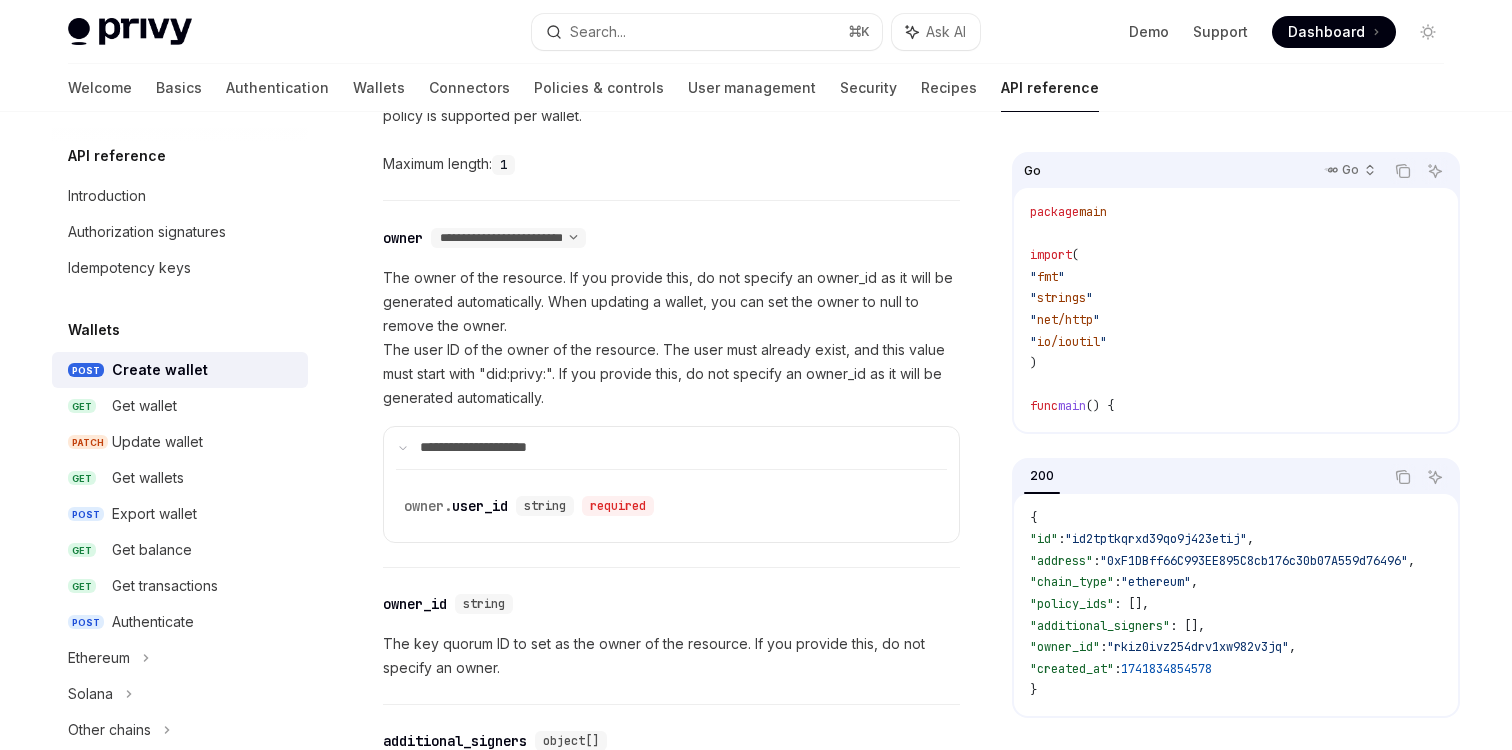 scroll, scrollTop: 195, scrollLeft: 146, axis: both 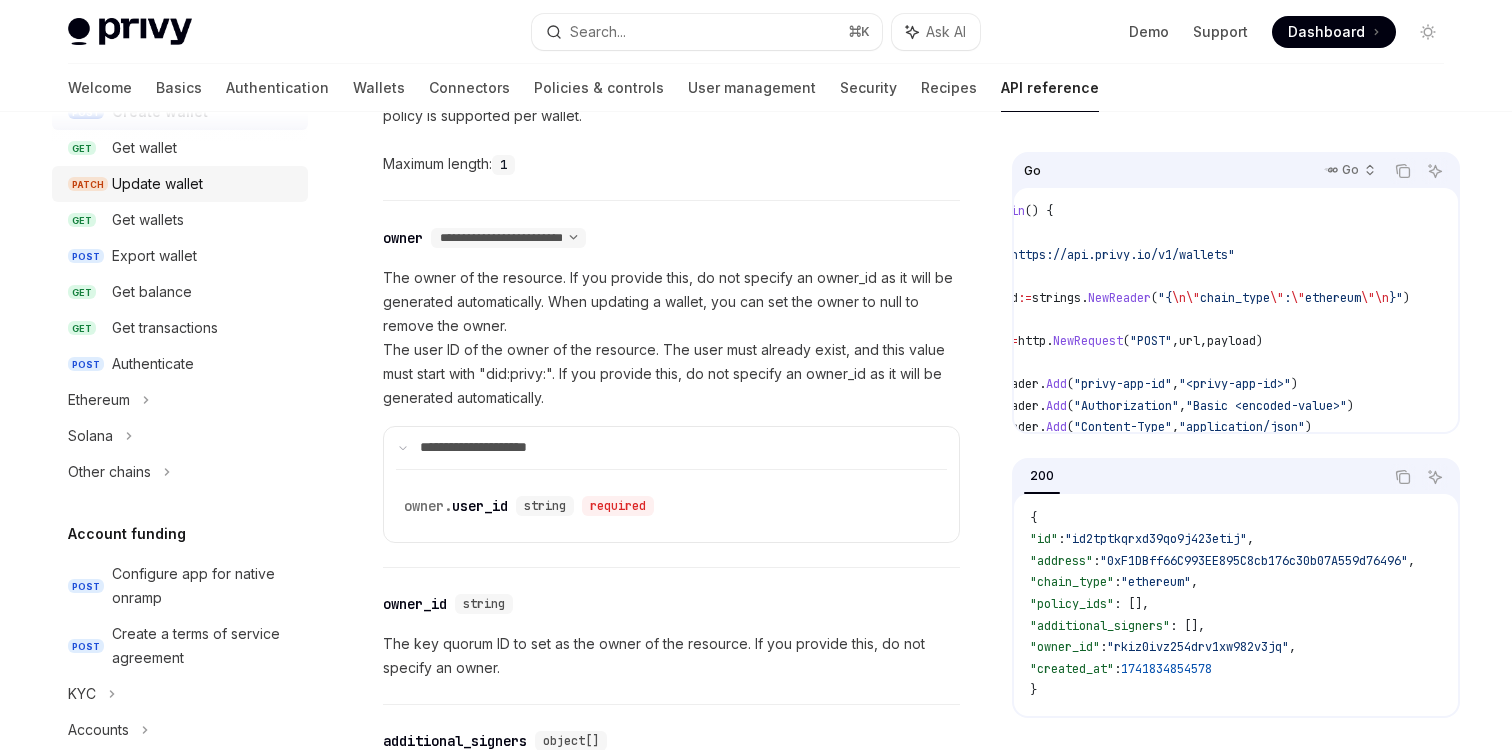 click on "Solana" at bounding box center [180, 436] 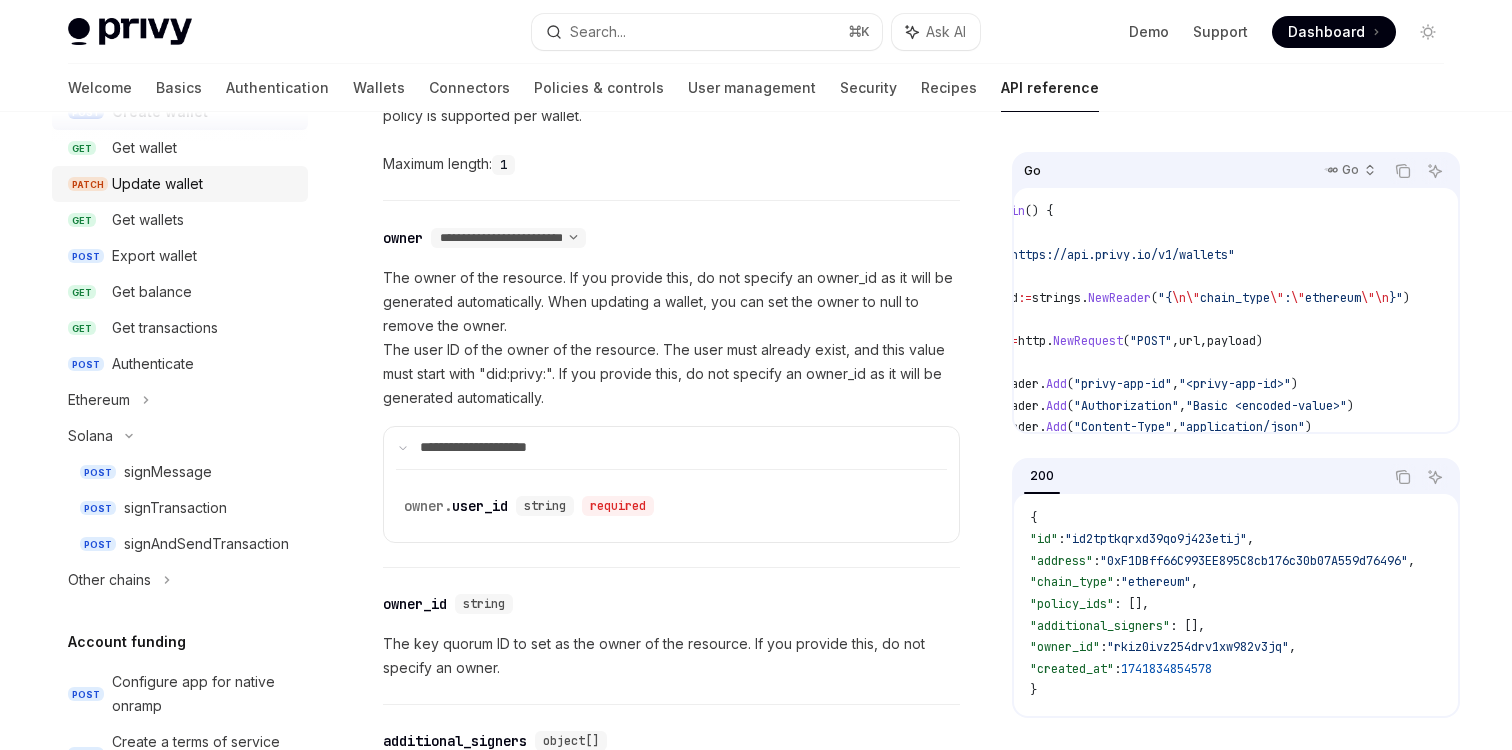 scroll, scrollTop: 0, scrollLeft: 0, axis: both 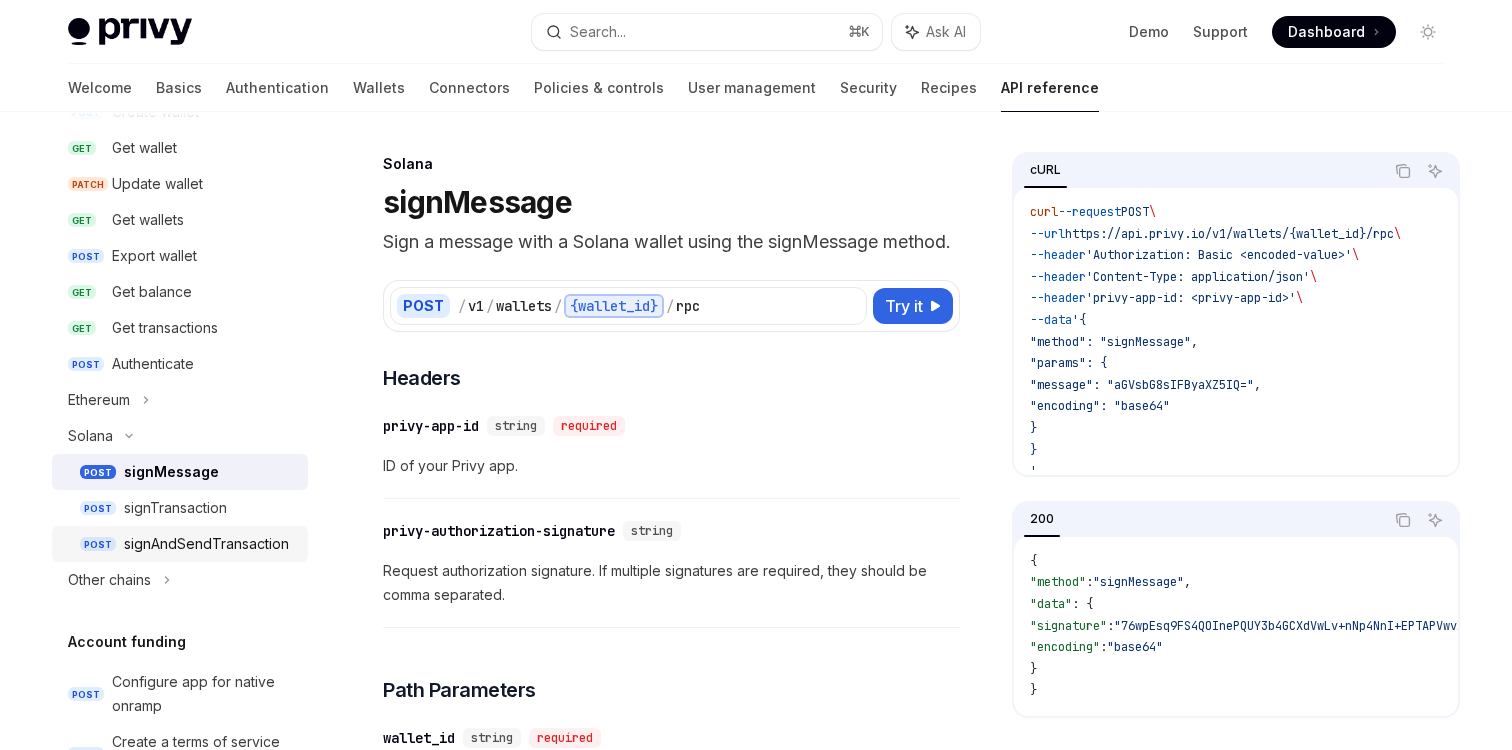 click on "signAndSendTransaction" at bounding box center (206, 544) 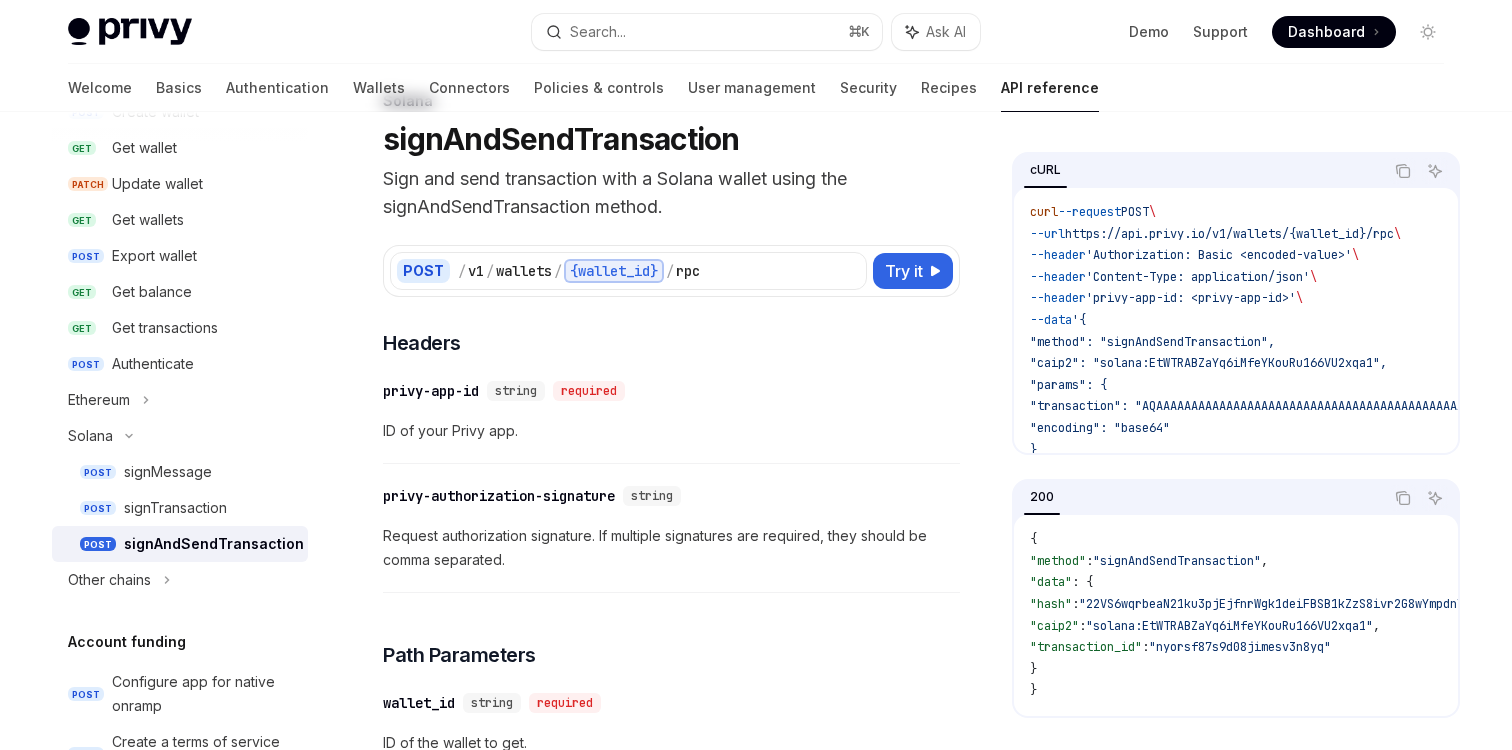 scroll, scrollTop: 0, scrollLeft: 0, axis: both 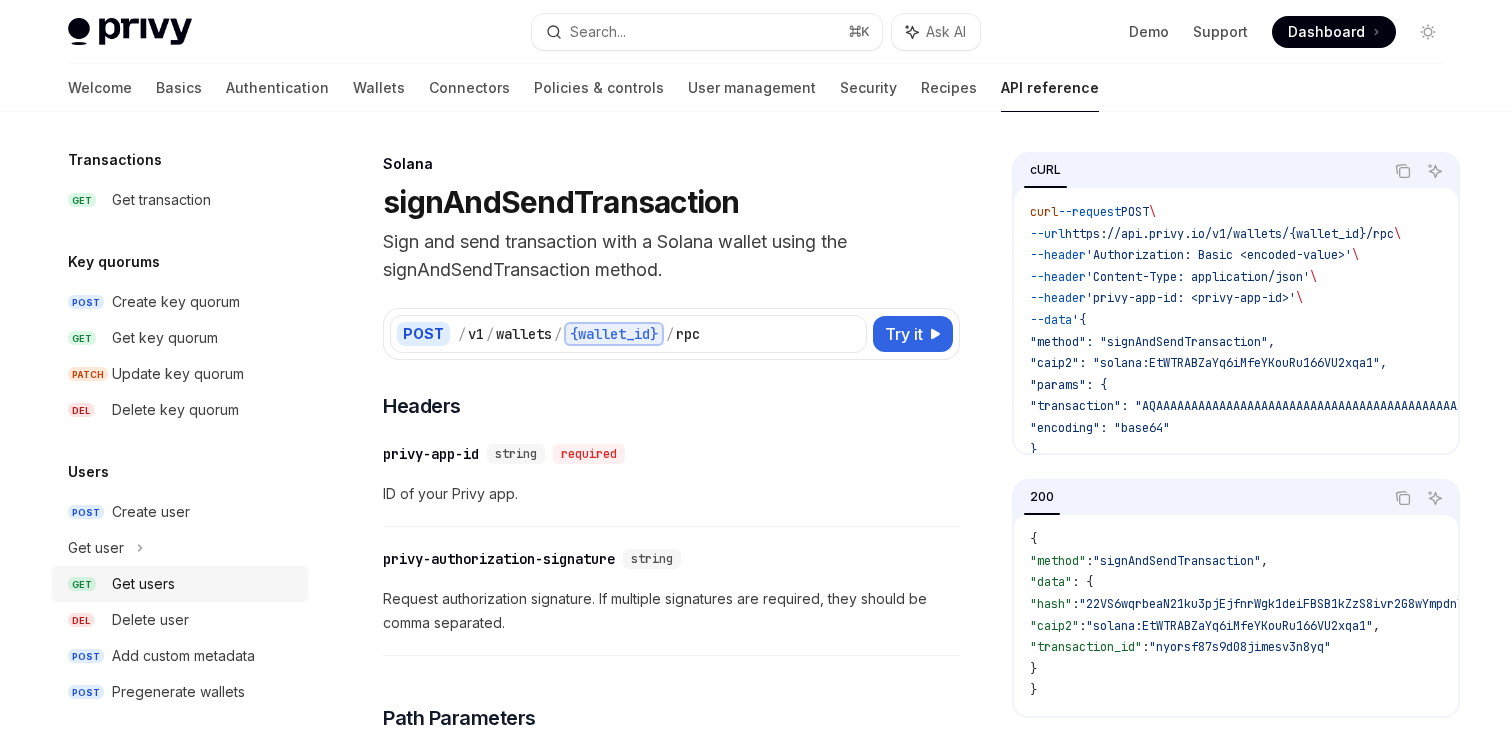 click on "Get users" at bounding box center (143, 584) 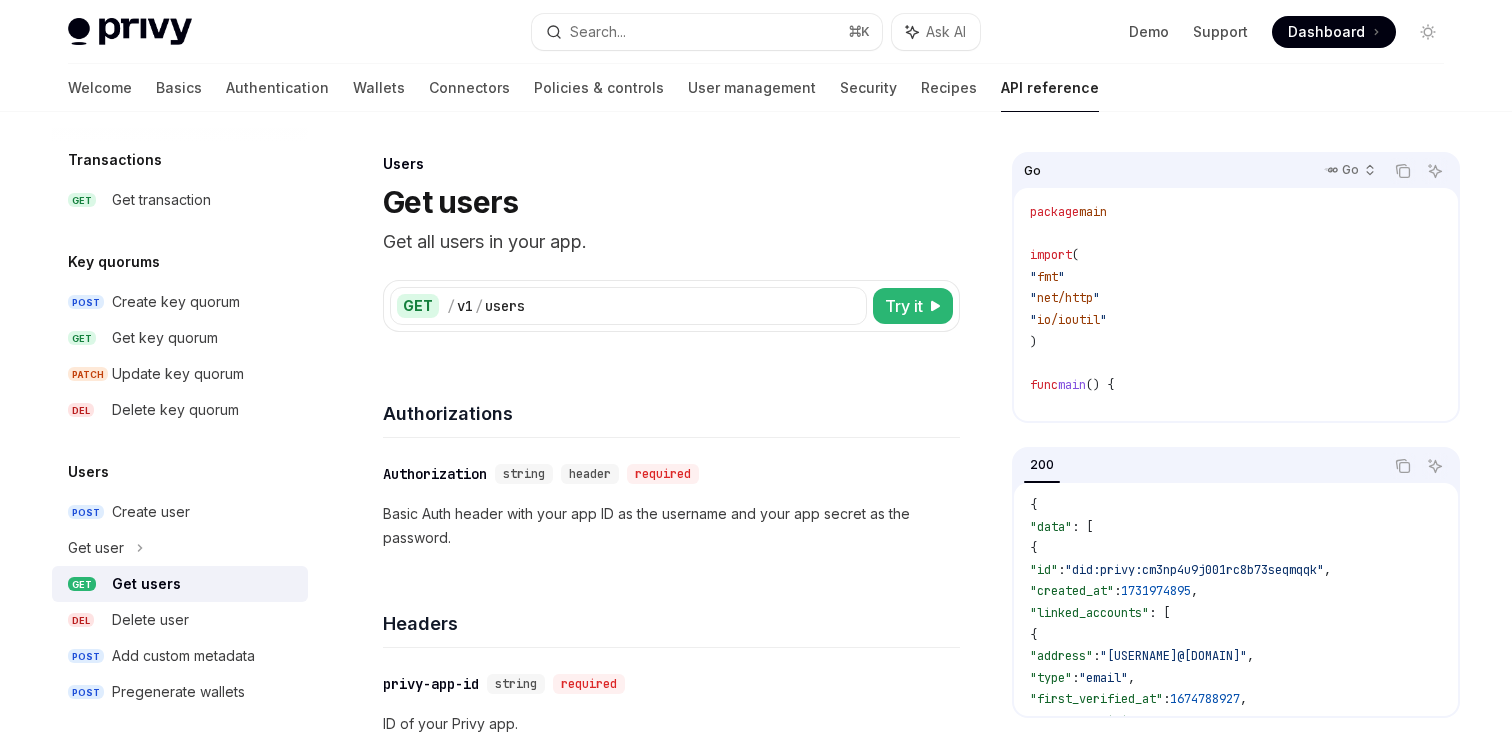 scroll, scrollTop: 0, scrollLeft: 0, axis: both 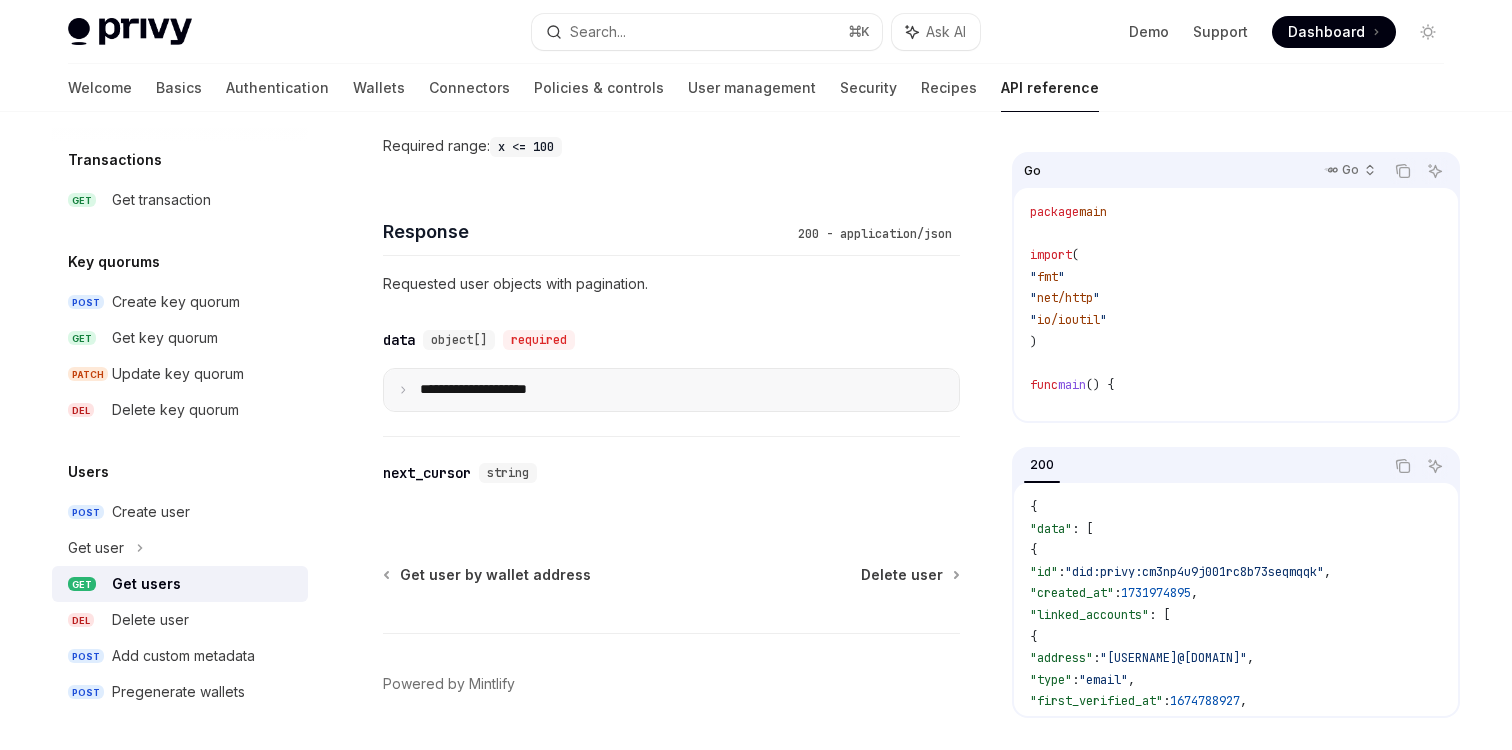 click 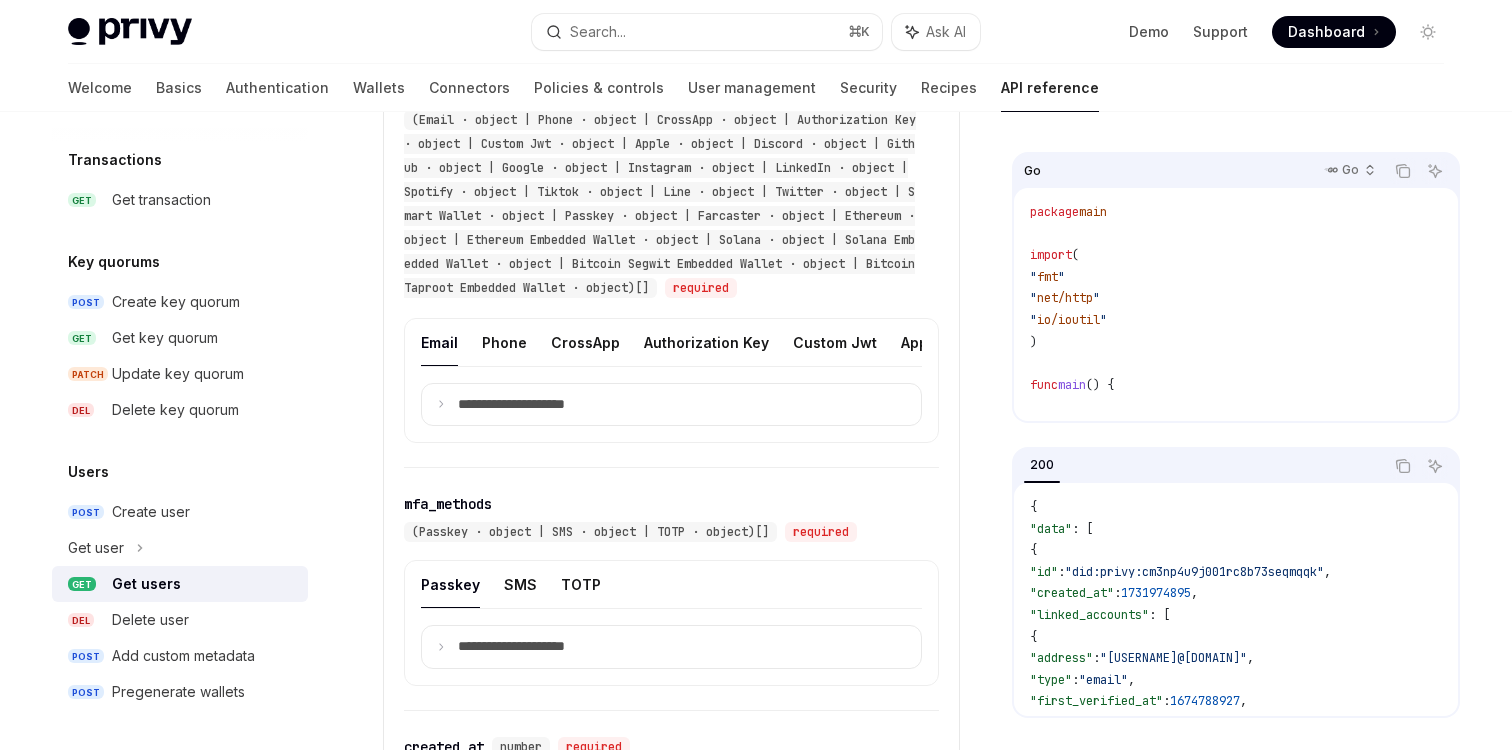 scroll, scrollTop: 1316, scrollLeft: 0, axis: vertical 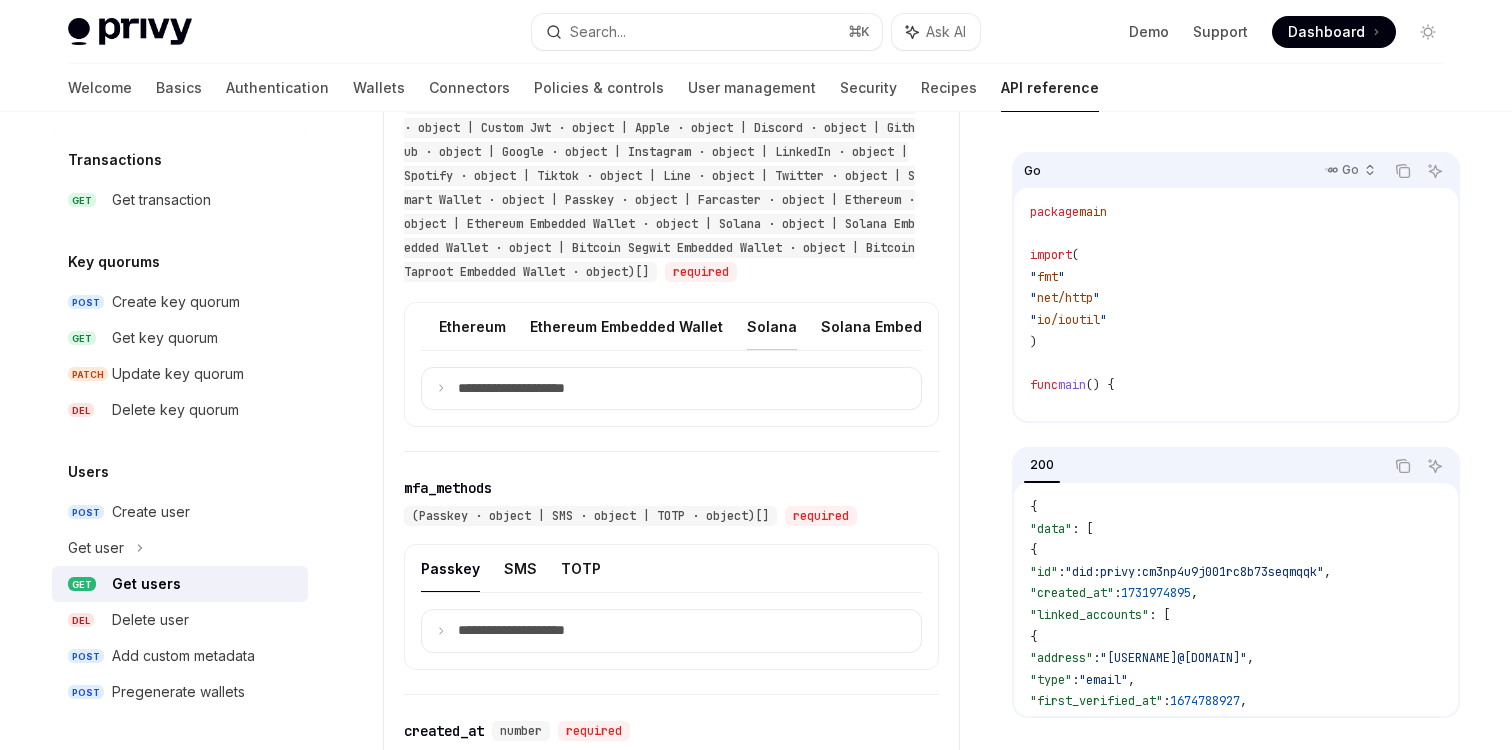 click on "Solana" at bounding box center (772, 326) 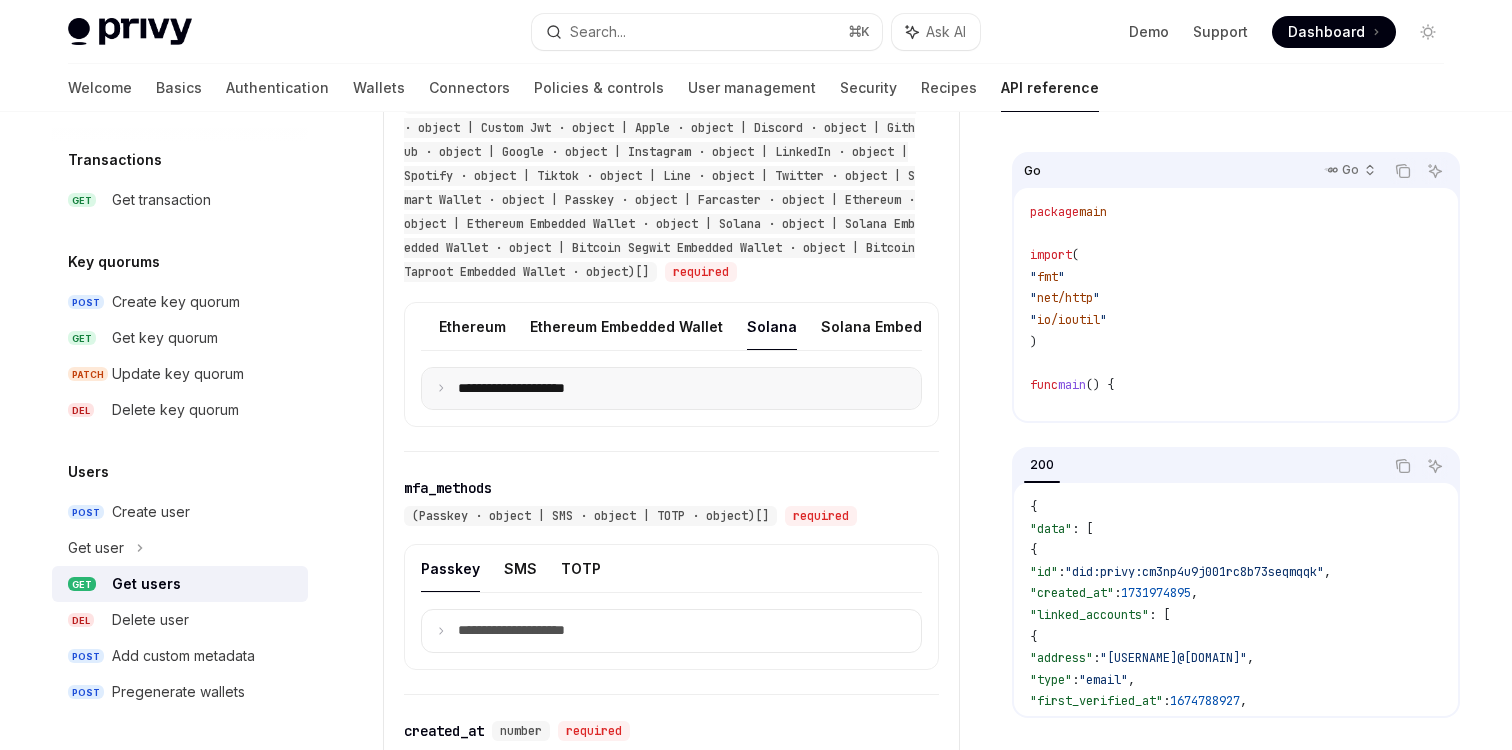 click 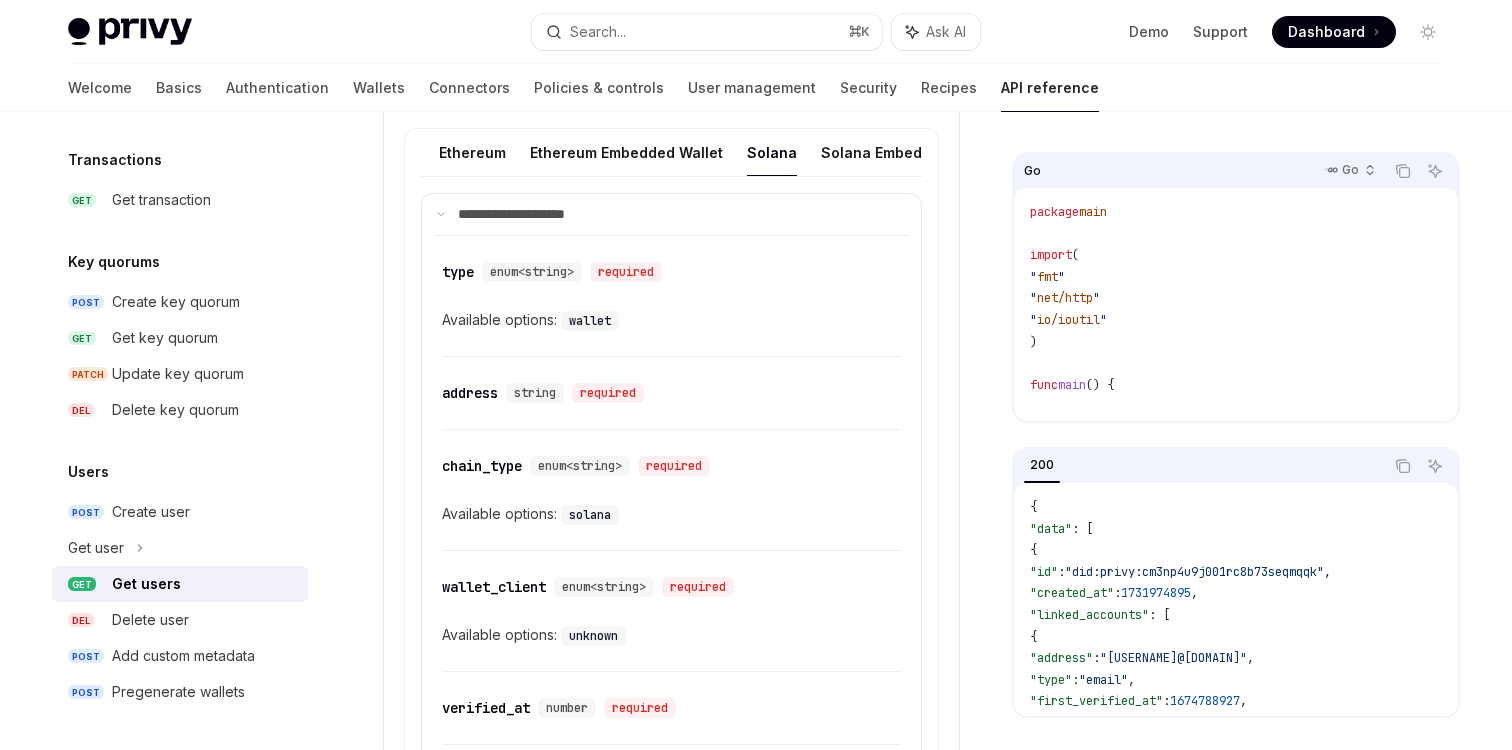 scroll, scrollTop: 1413, scrollLeft: 0, axis: vertical 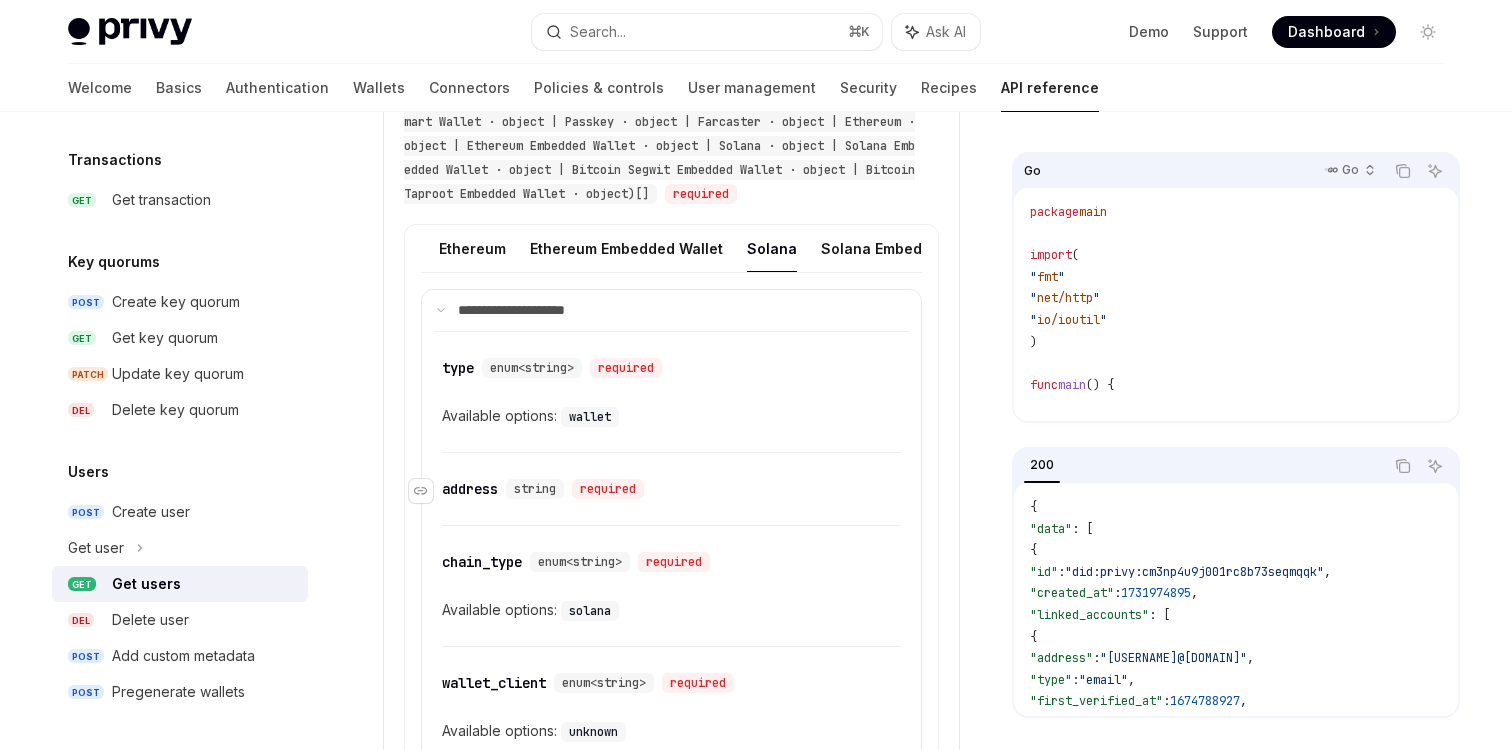 click on "address" at bounding box center [470, 489] 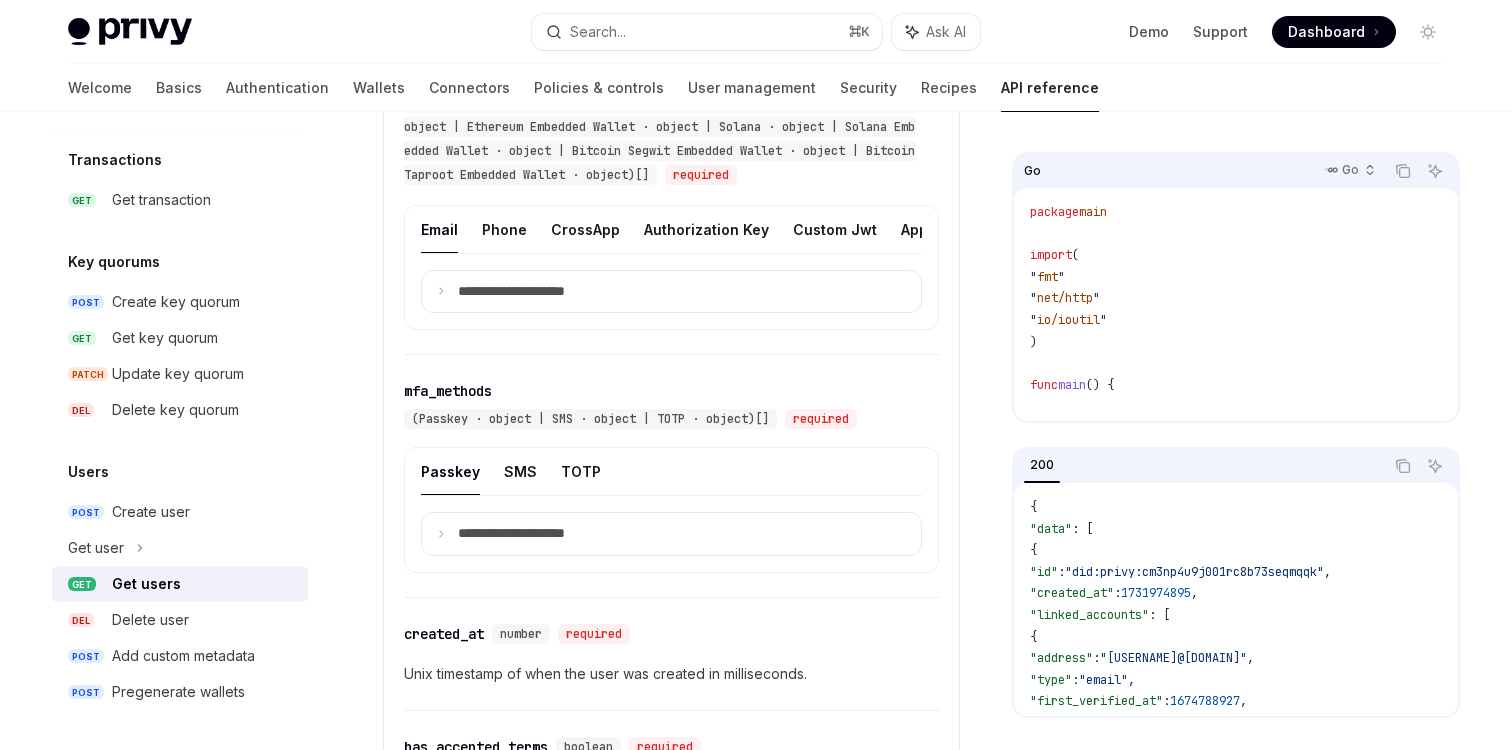 scroll, scrollTop: 1130, scrollLeft: 0, axis: vertical 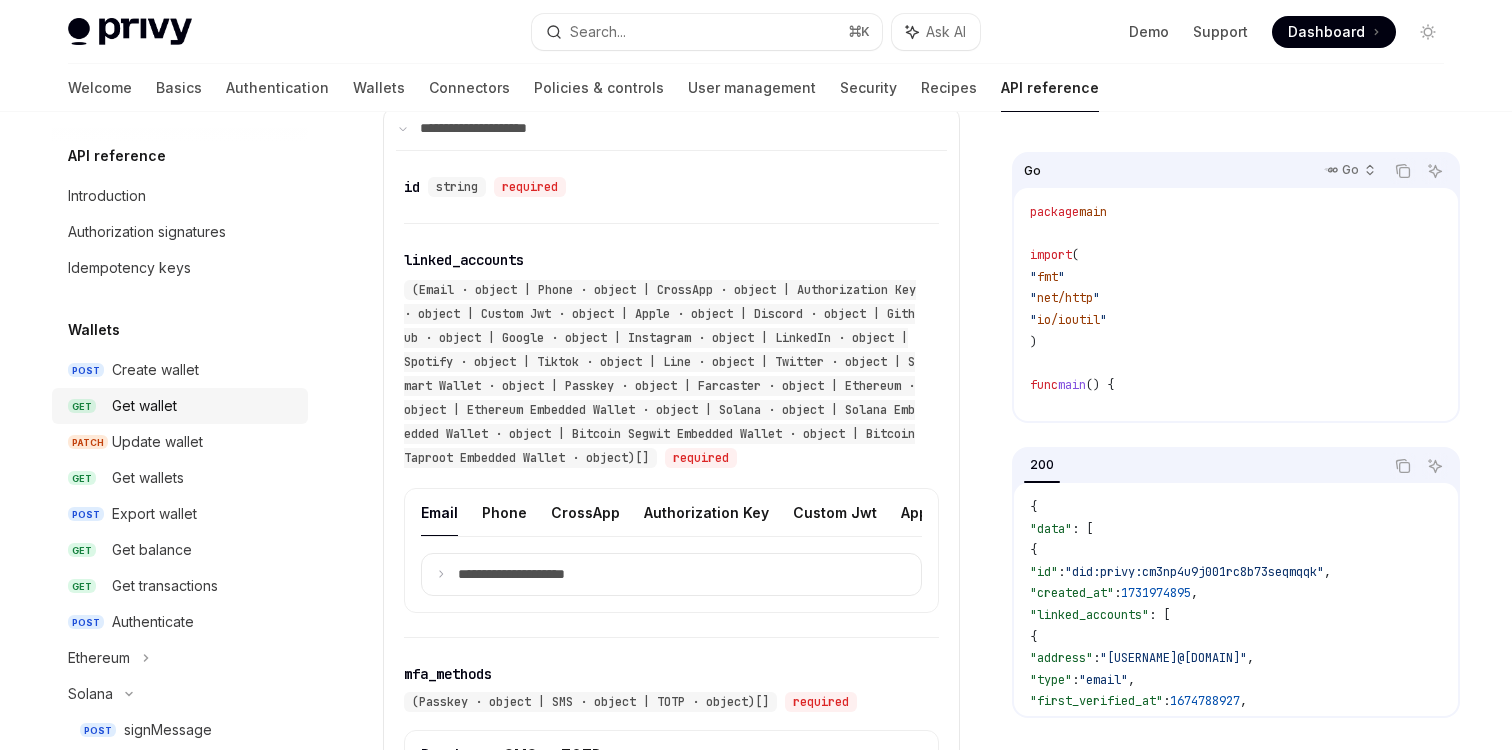 click on "Get wallet" at bounding box center (204, 406) 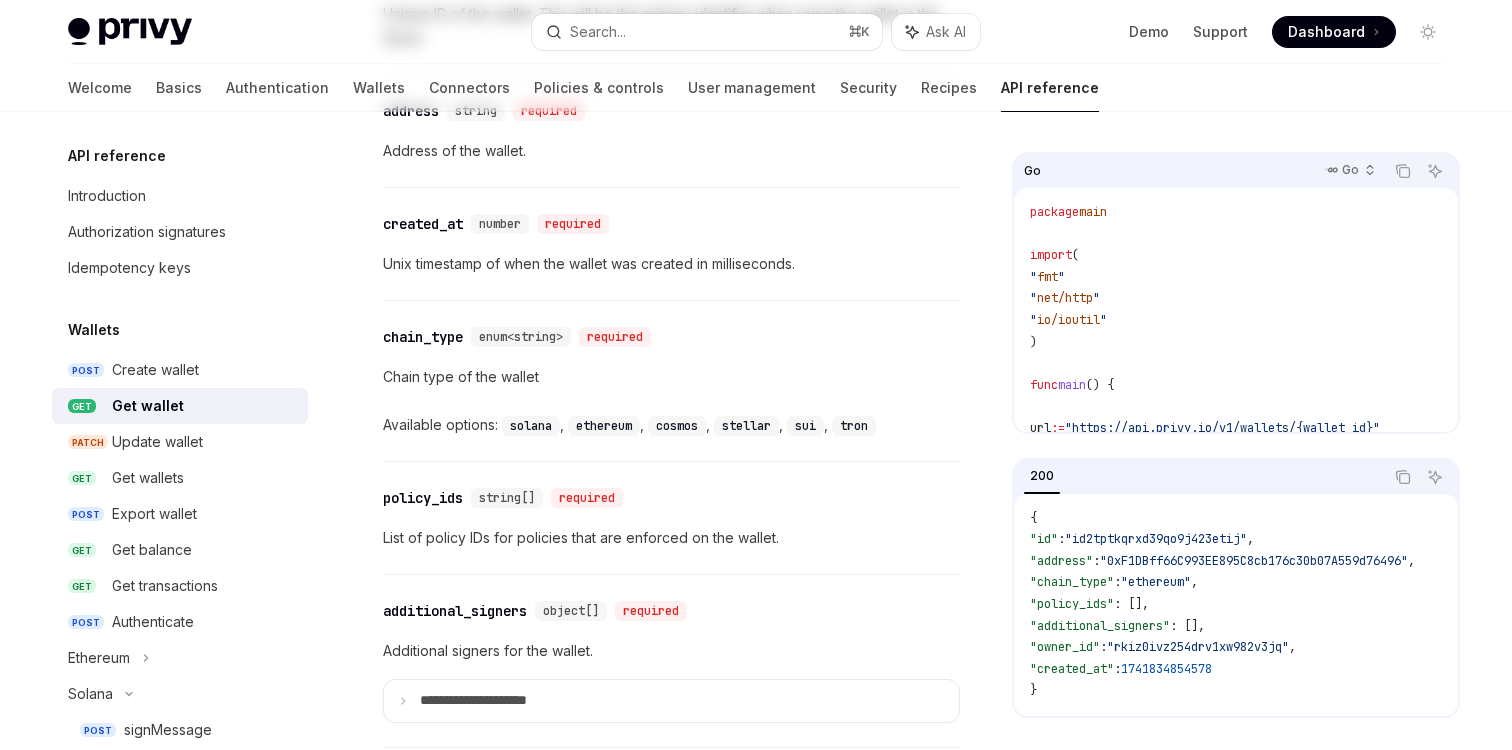 scroll, scrollTop: 0, scrollLeft: 0, axis: both 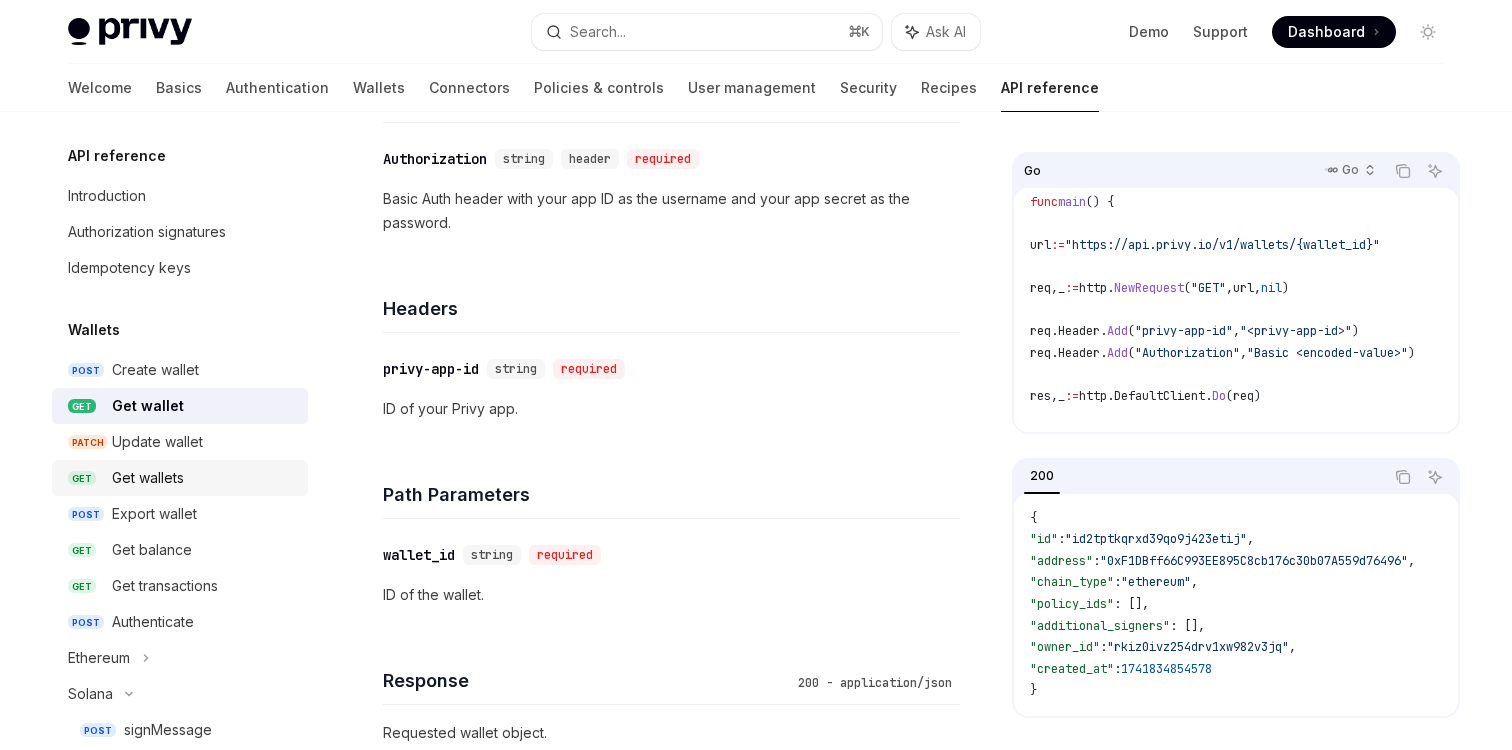 click on "Get wallets" at bounding box center (204, 478) 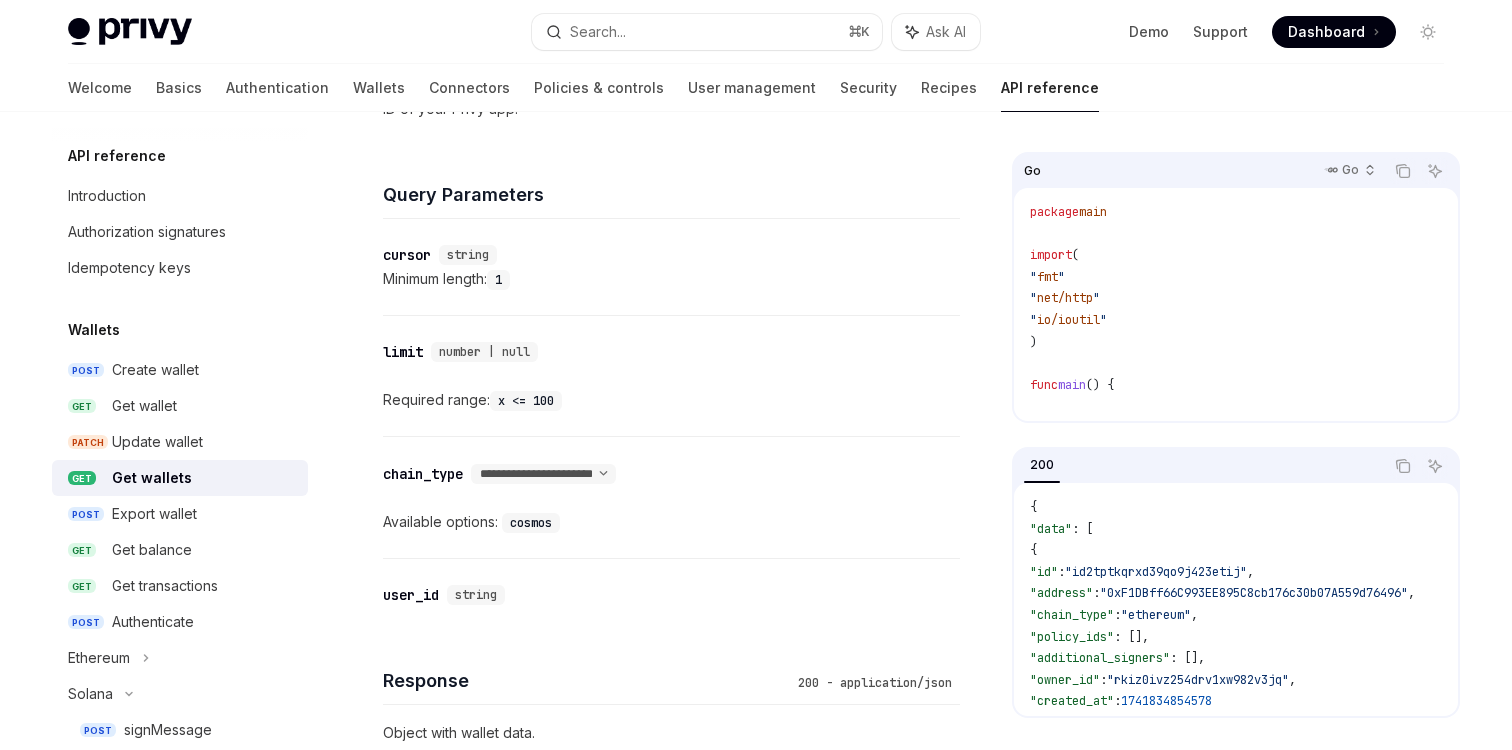 scroll, scrollTop: 651, scrollLeft: 0, axis: vertical 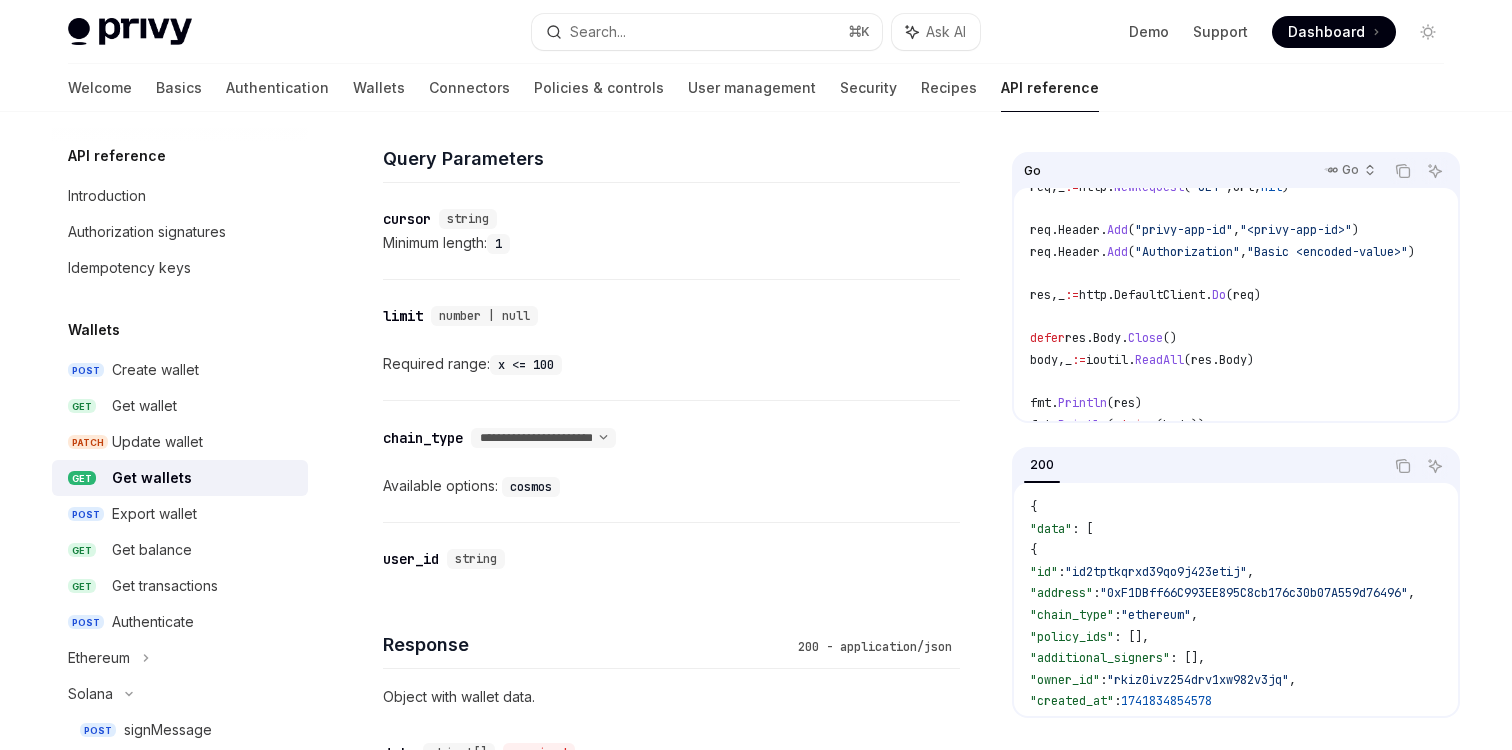 click on "defer" at bounding box center [1047, 338] 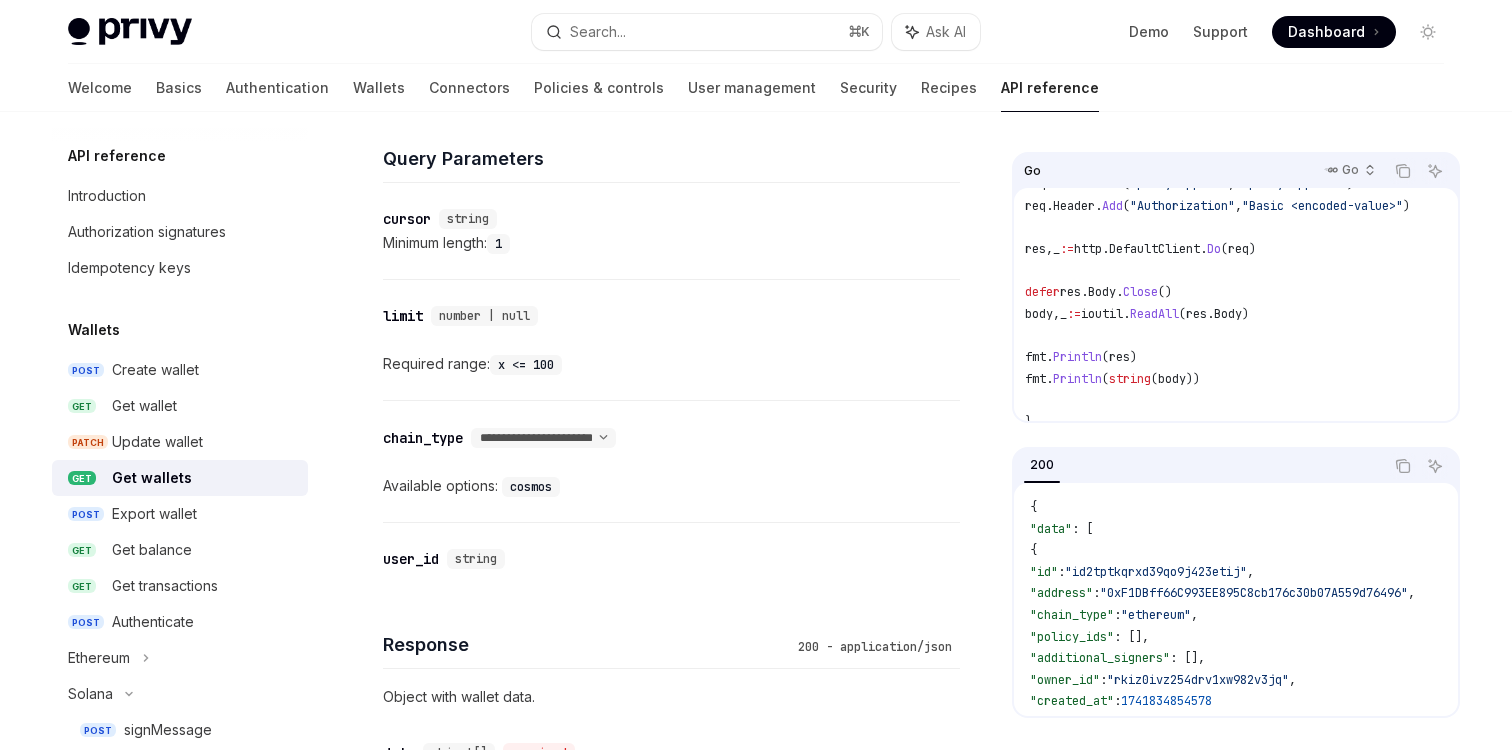 scroll, scrollTop: 330, scrollLeft: 0, axis: vertical 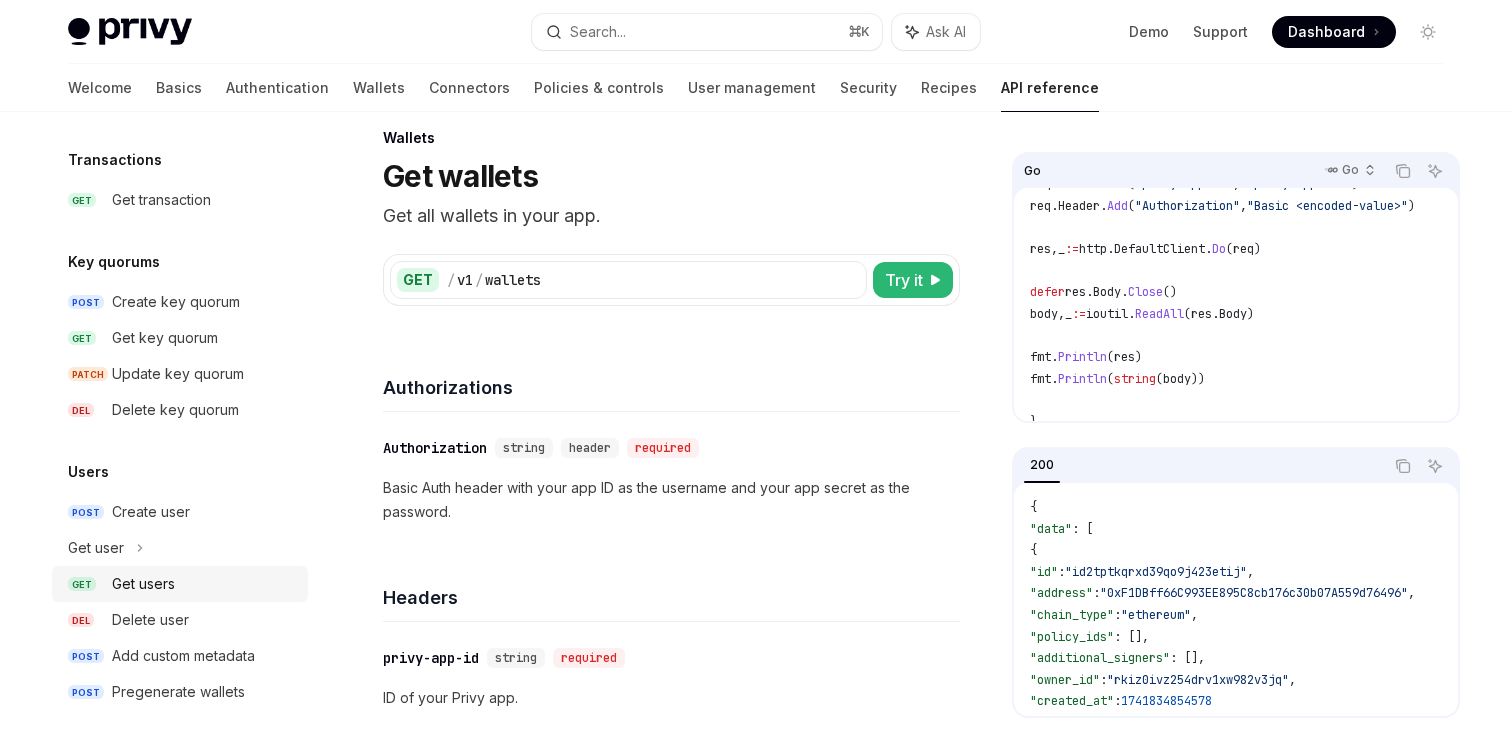 click on "Get users" at bounding box center (204, 584) 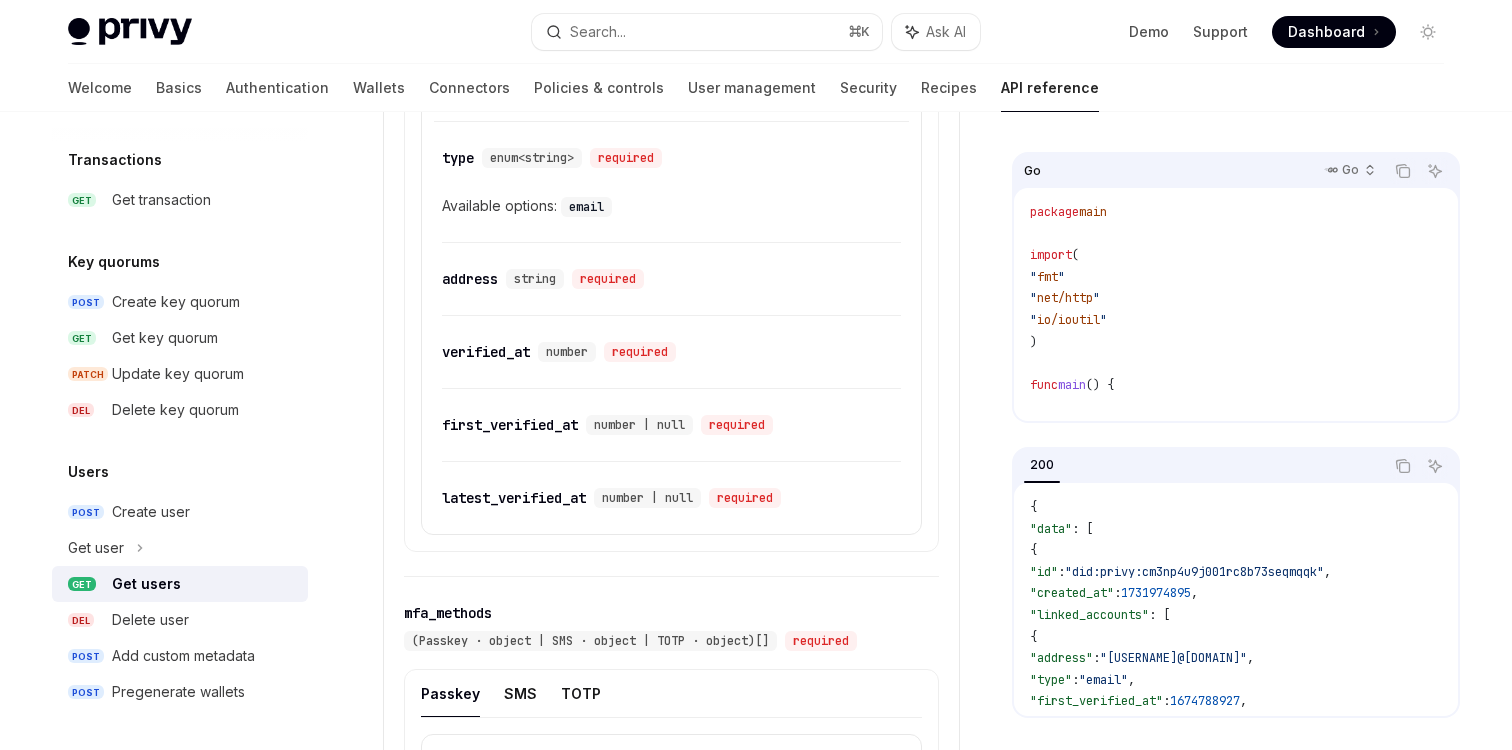 scroll, scrollTop: 1580, scrollLeft: 0, axis: vertical 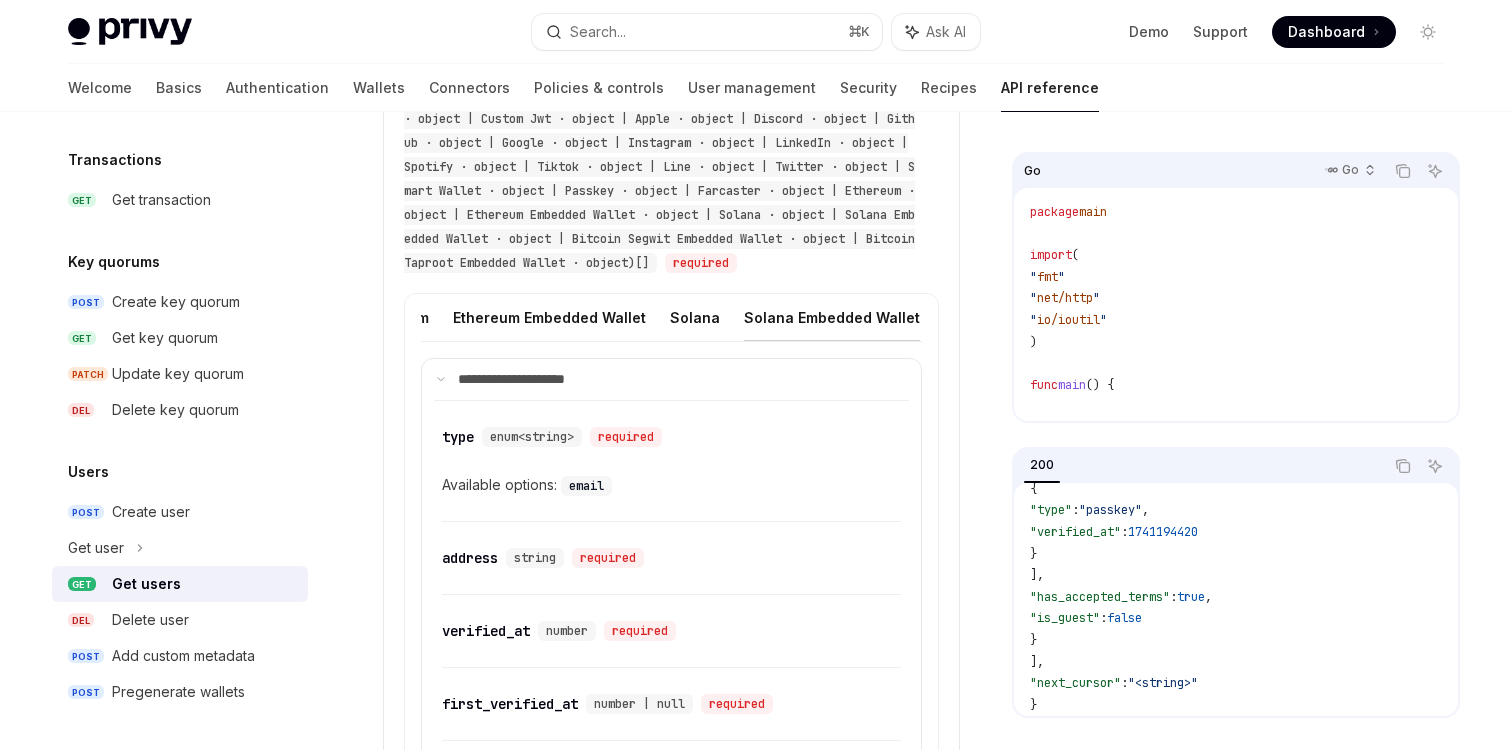 click on "Solana Embedded Wallet" at bounding box center (832, 317) 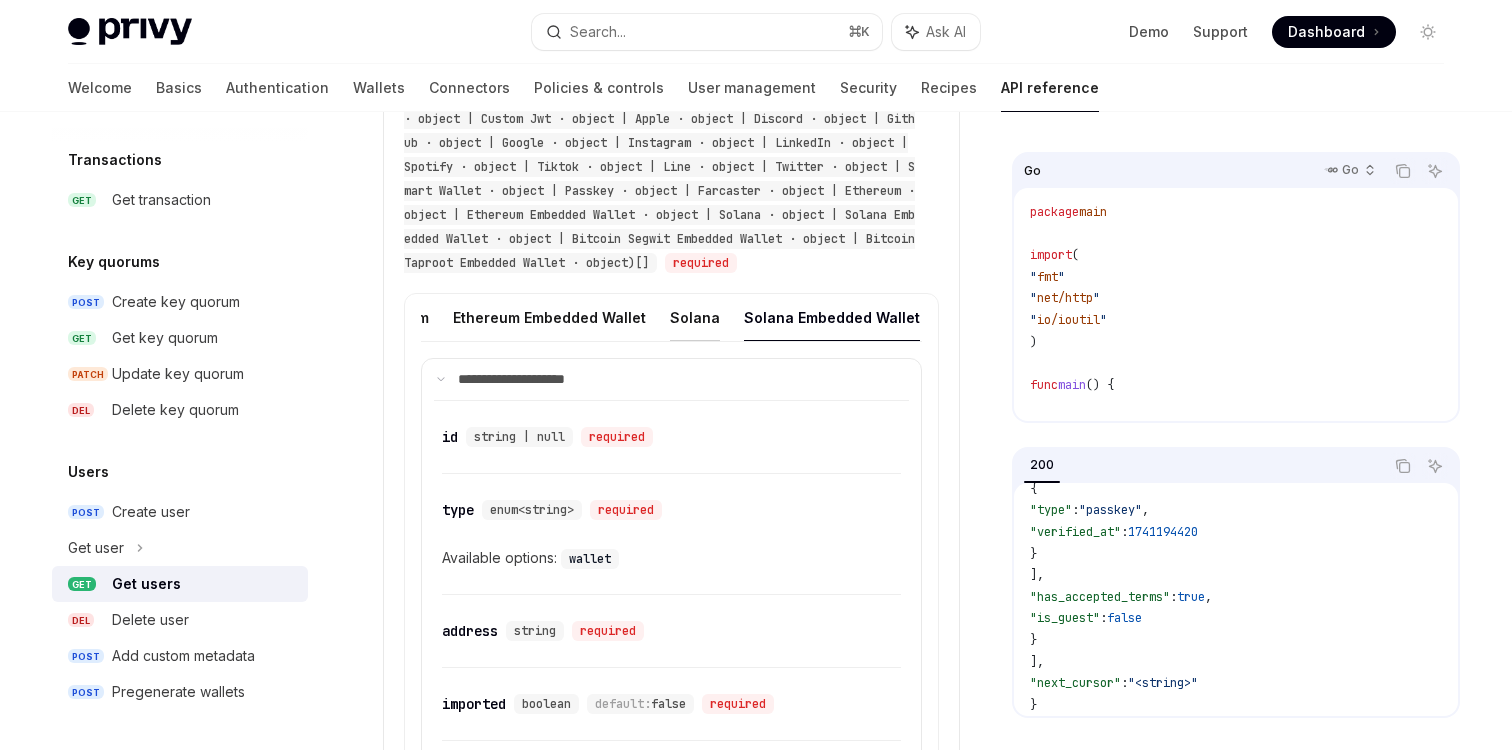 click on "Solana" at bounding box center [695, 317] 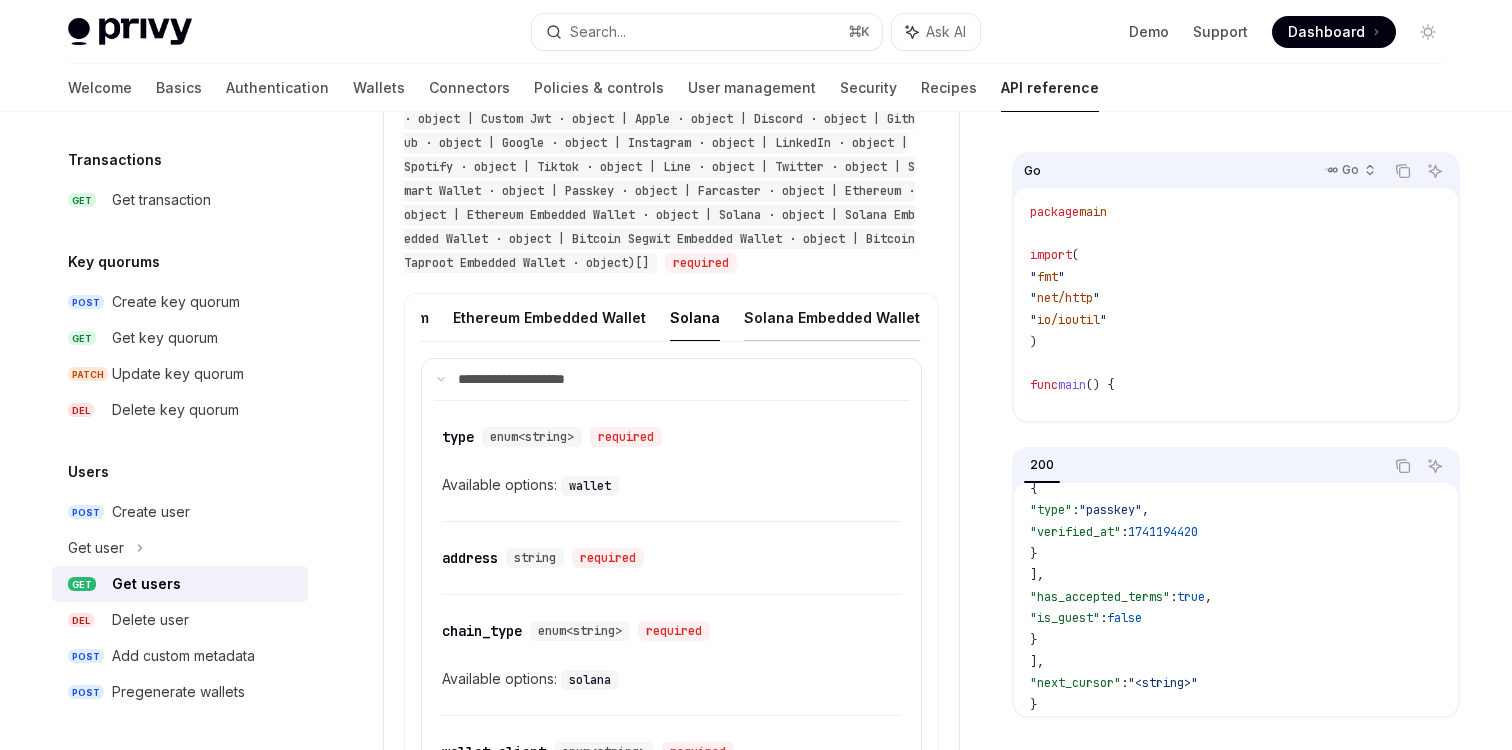 click on "Solana Embedded Wallet" at bounding box center [832, 317] 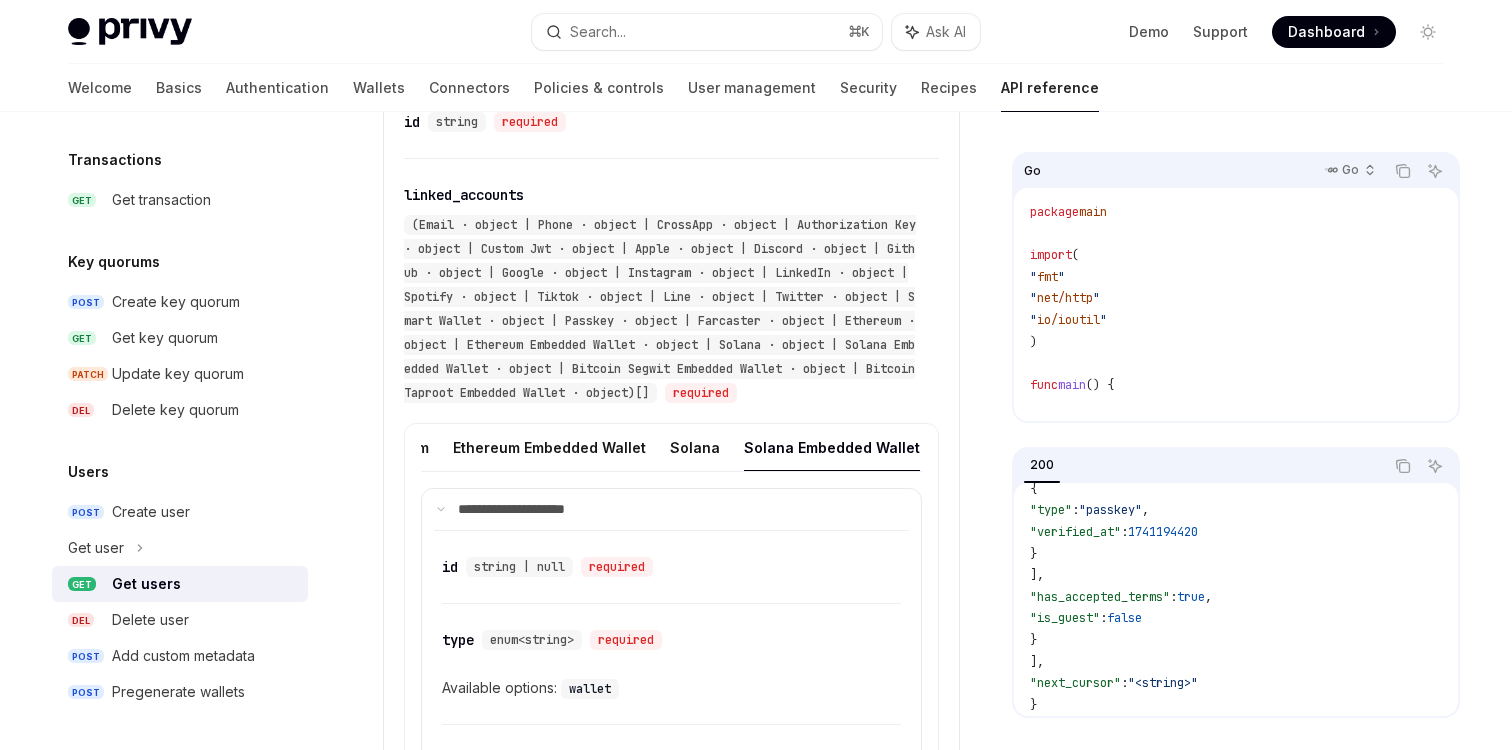 scroll, scrollTop: 1210, scrollLeft: 0, axis: vertical 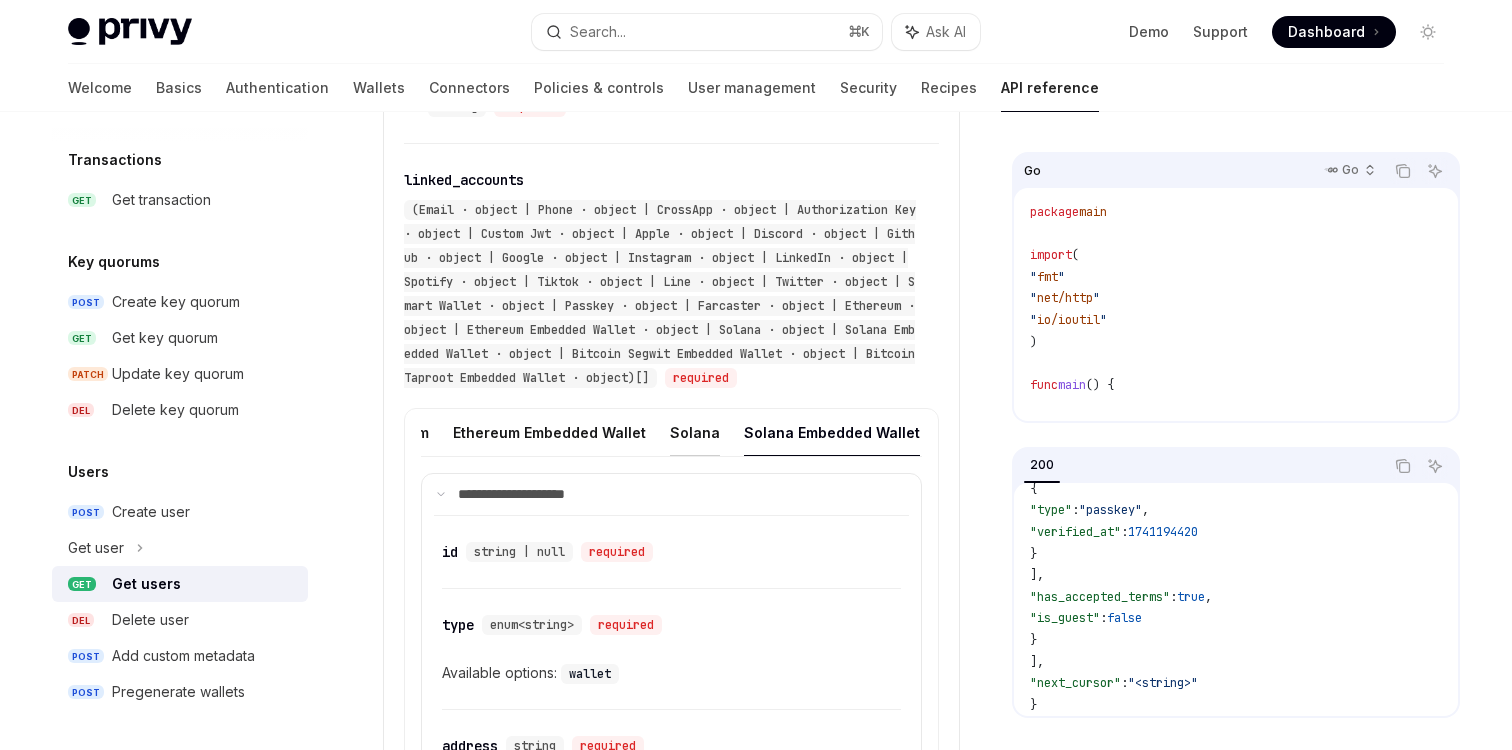 click on "Solana" at bounding box center (695, 432) 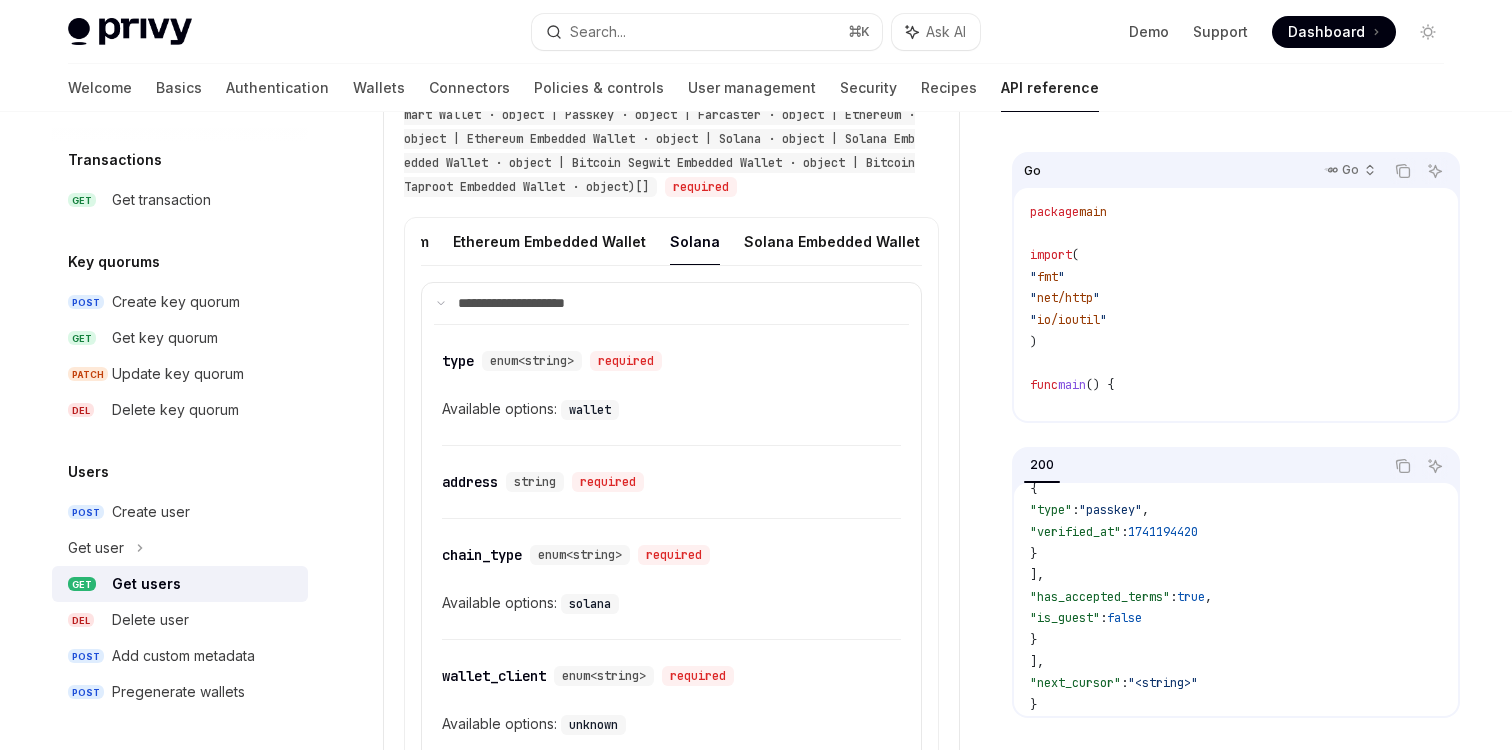 scroll, scrollTop: 1346, scrollLeft: 0, axis: vertical 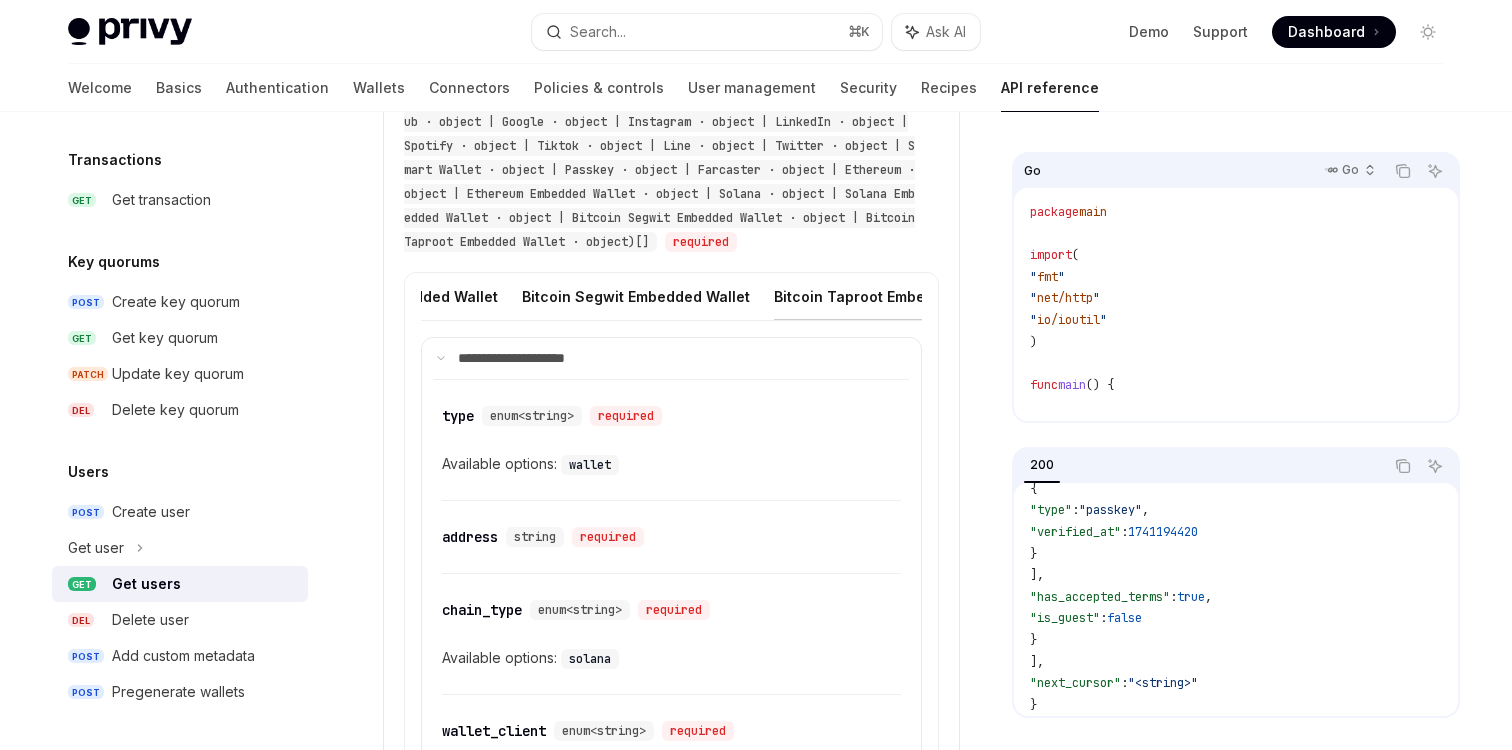 click on "Bitcoin Taproot Embedded Wallet" at bounding box center [891, 296] 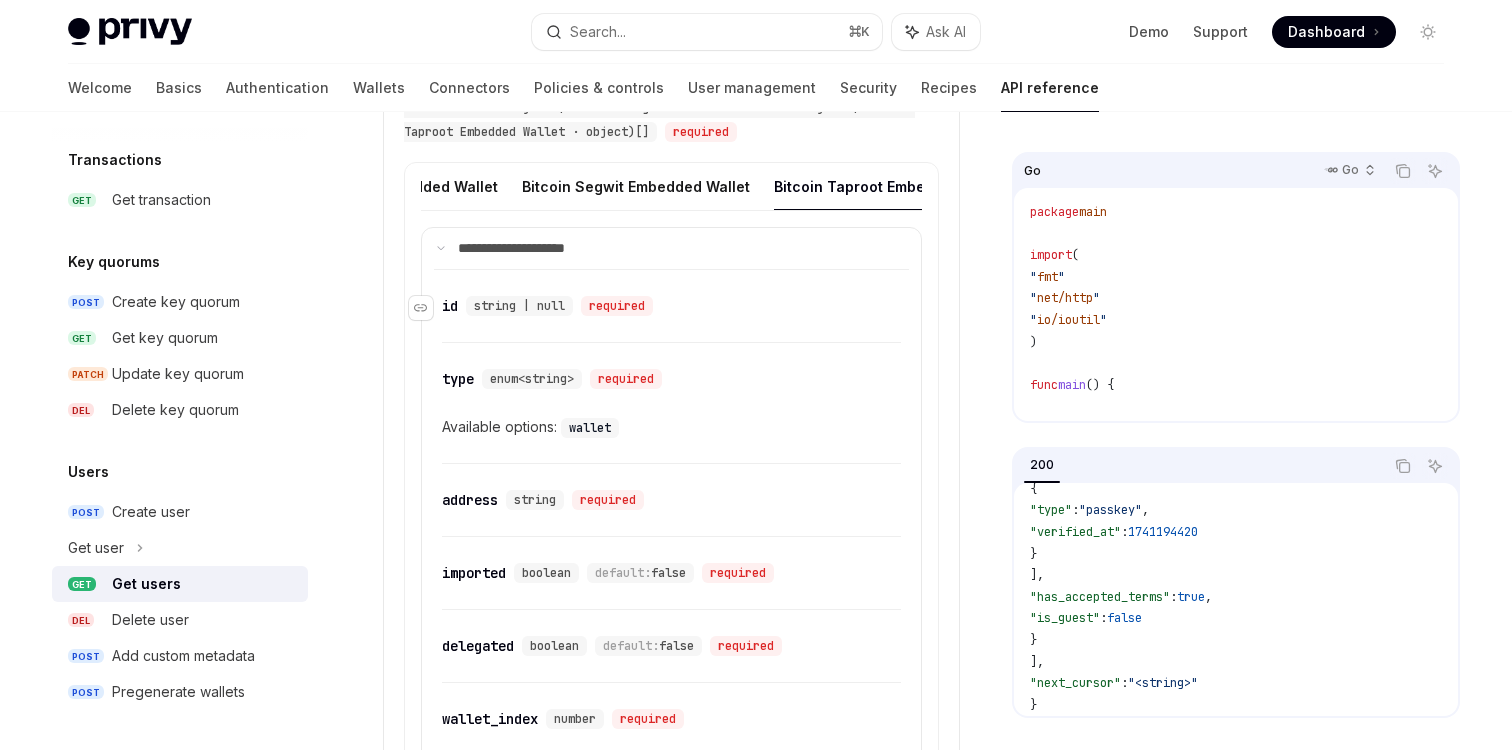 scroll, scrollTop: 1504, scrollLeft: 0, axis: vertical 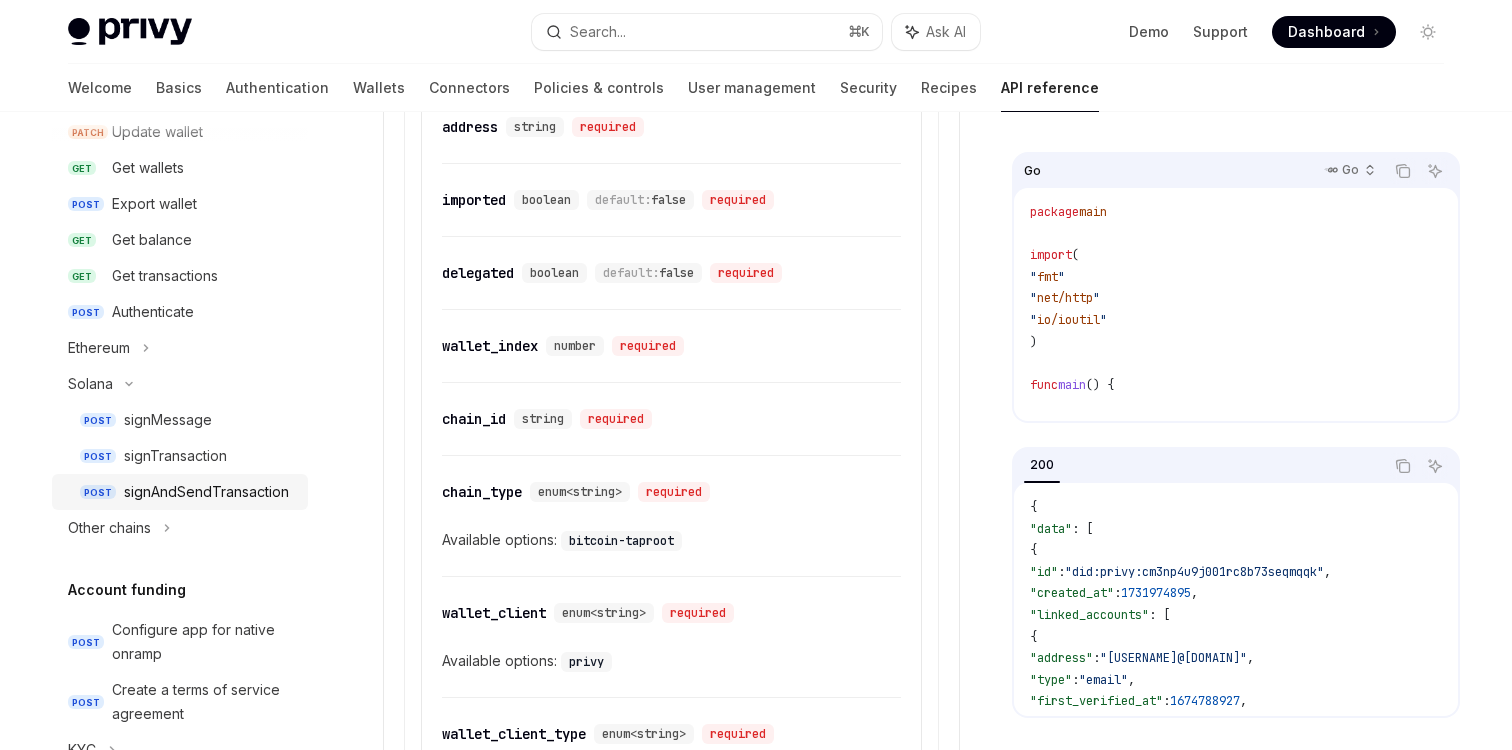 click on "POST signAndSendTransaction" at bounding box center (180, 492) 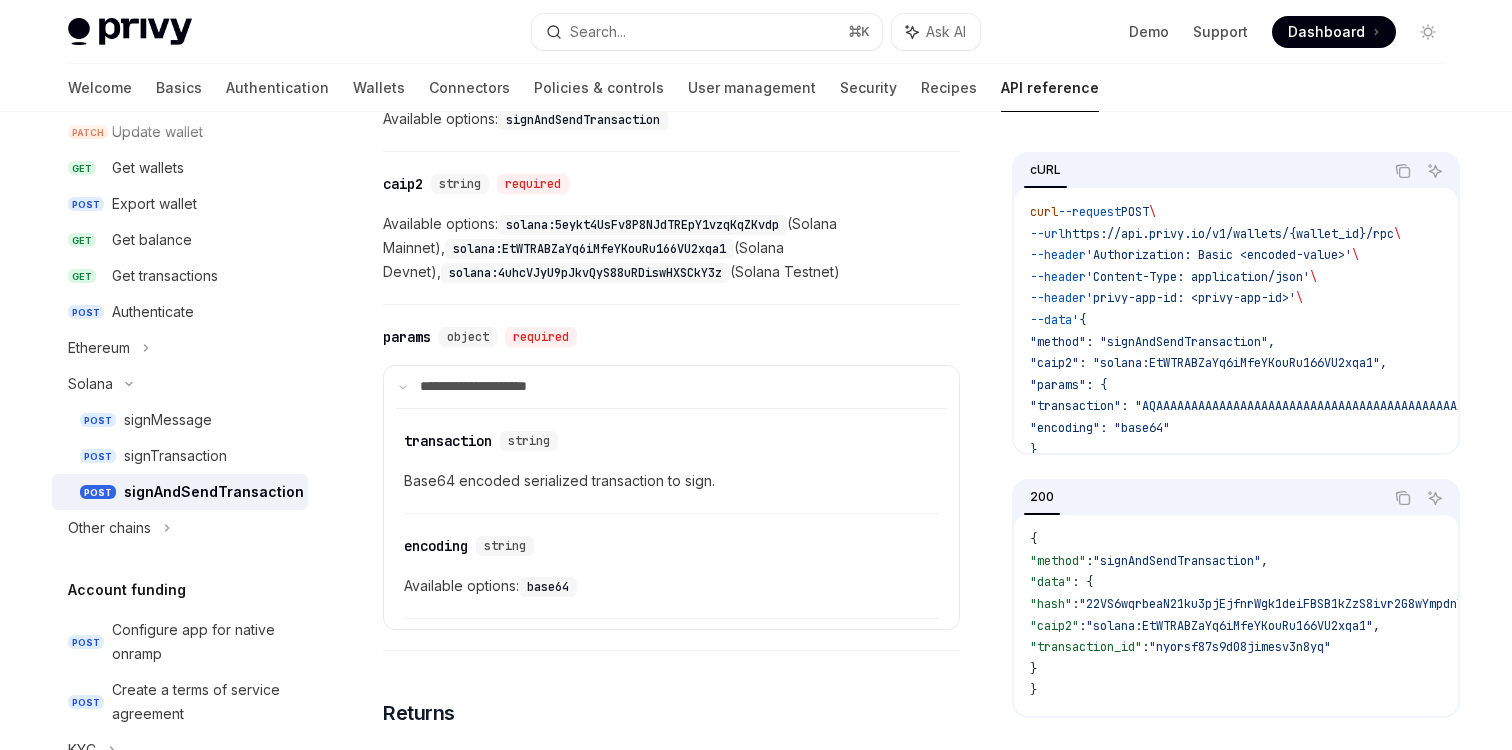 scroll, scrollTop: 876, scrollLeft: 0, axis: vertical 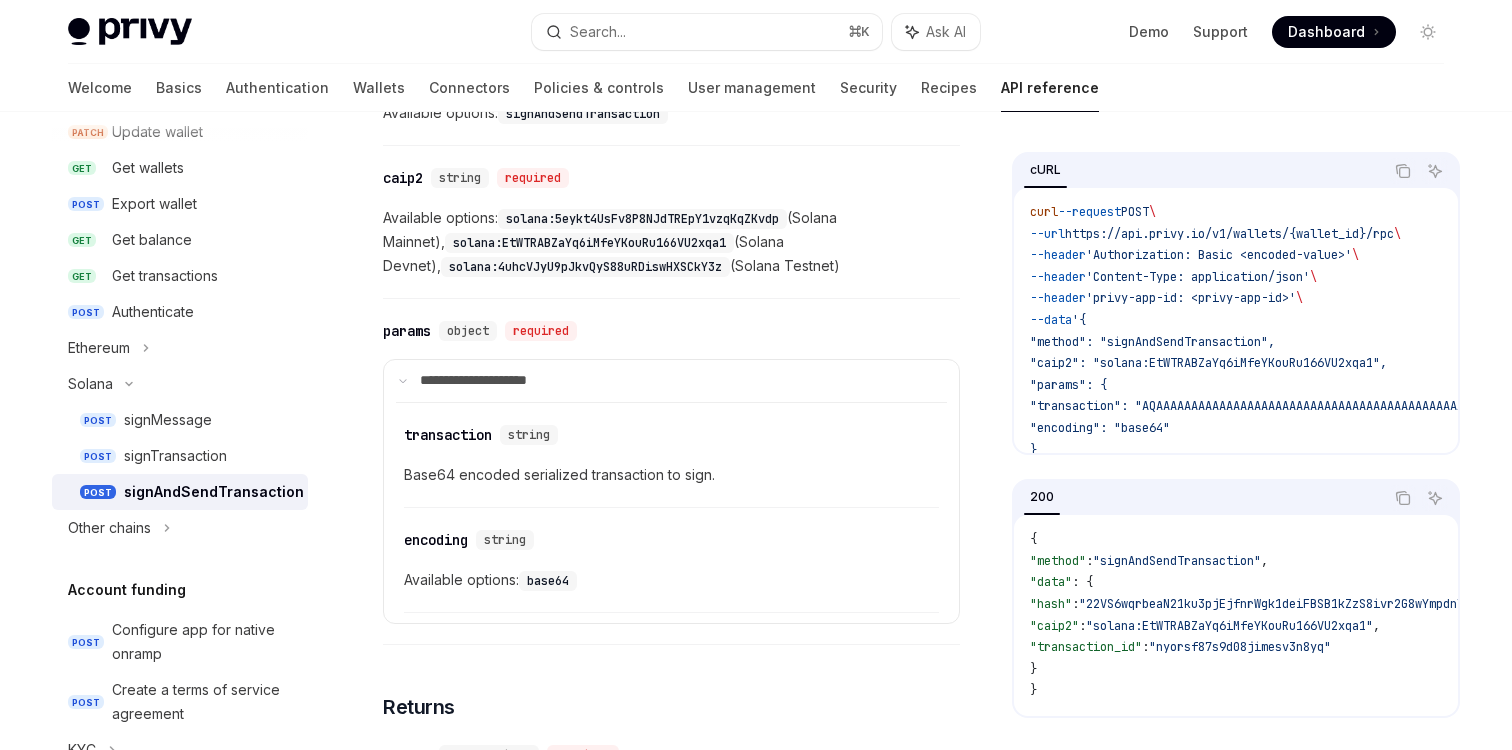 click on "Base64 encoded serialized transaction to sign." at bounding box center [671, 475] 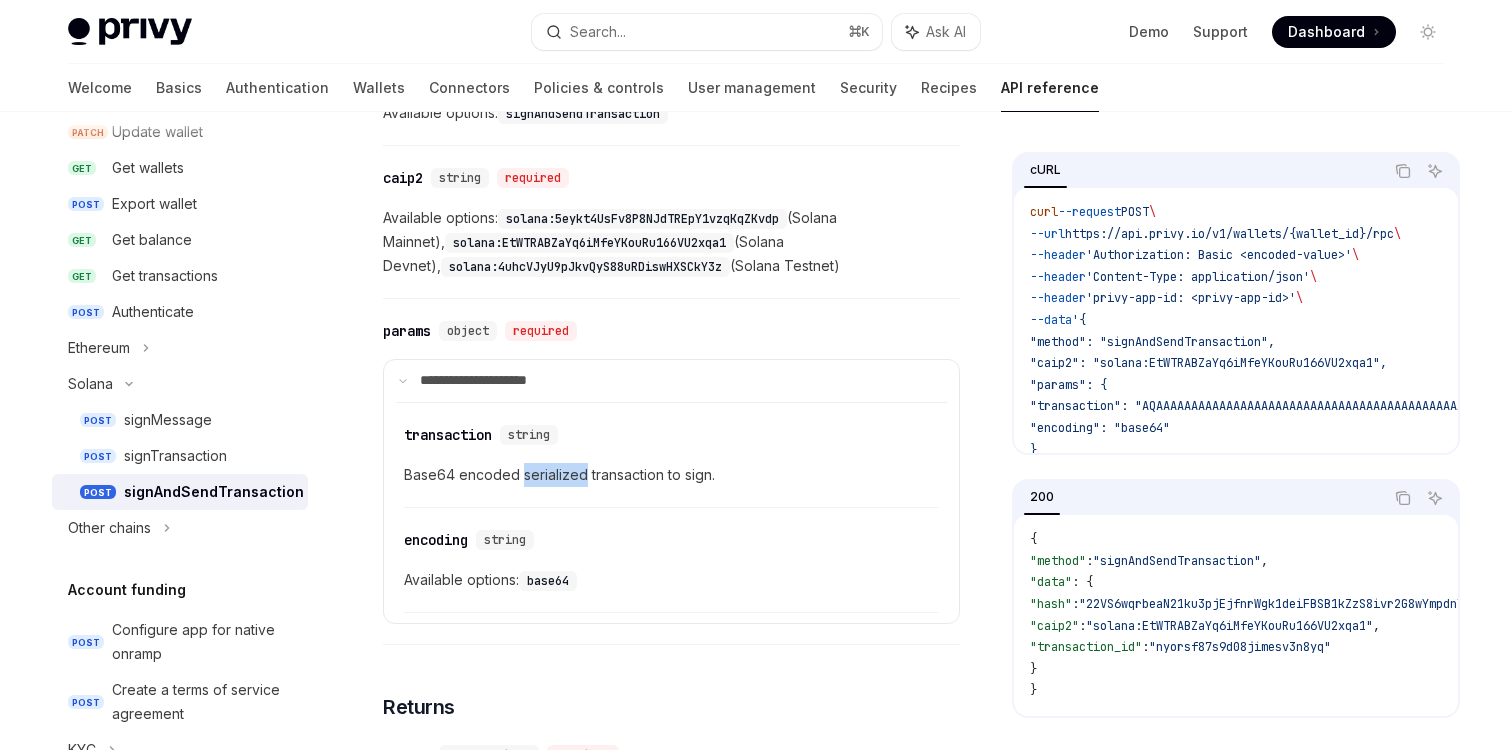click on "Base64 encoded serialized transaction to sign." at bounding box center [671, 475] 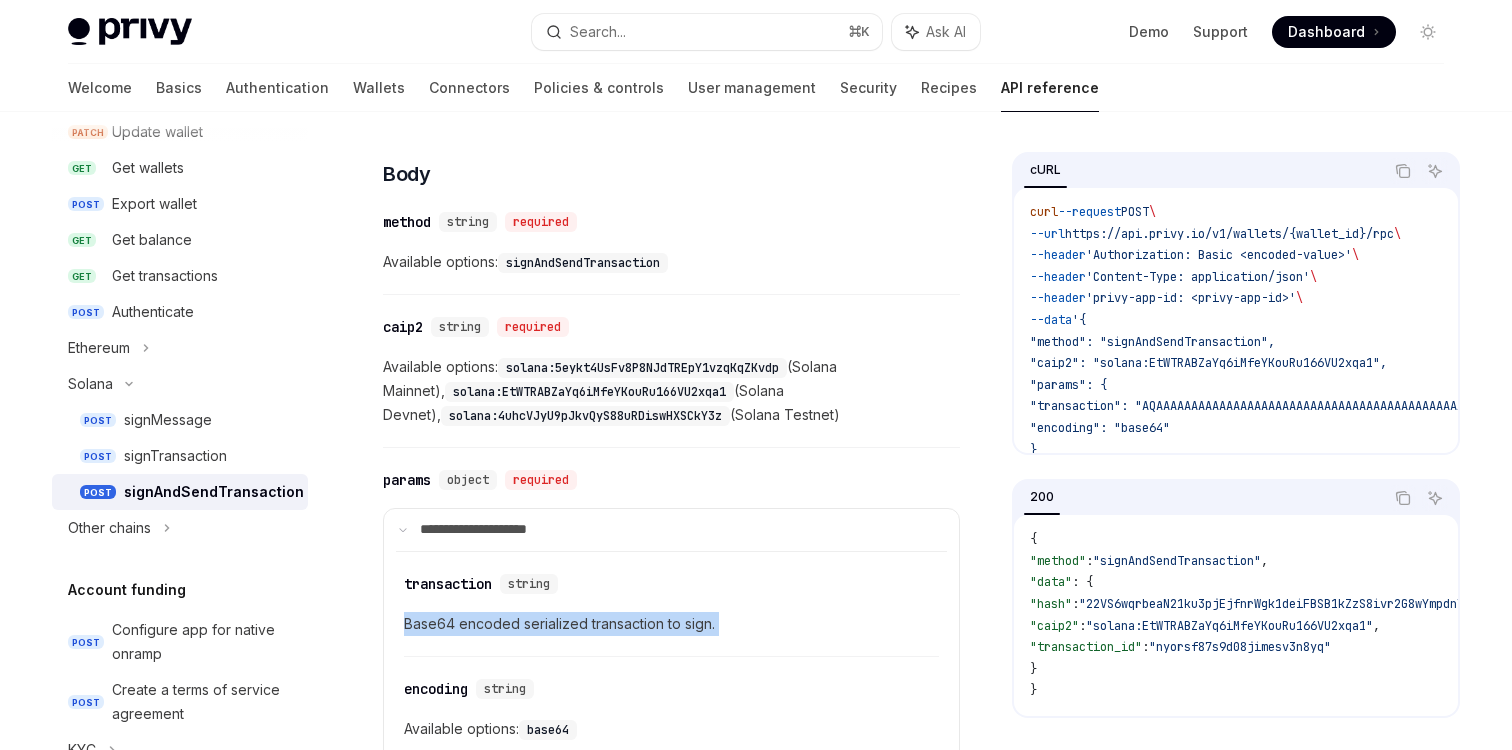 scroll, scrollTop: 738, scrollLeft: 0, axis: vertical 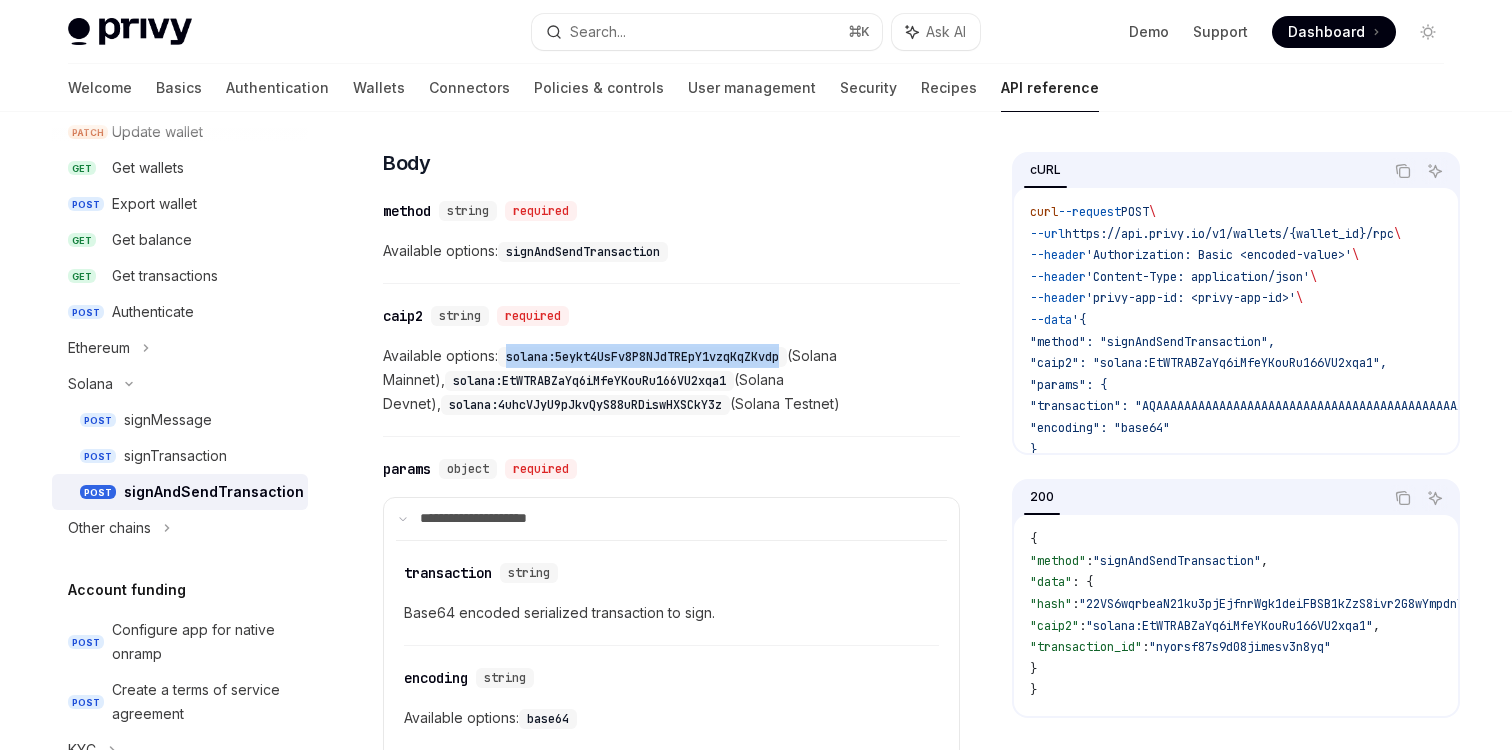 drag, startPoint x: 508, startPoint y: 357, endPoint x: 793, endPoint y: 362, distance: 285.04385 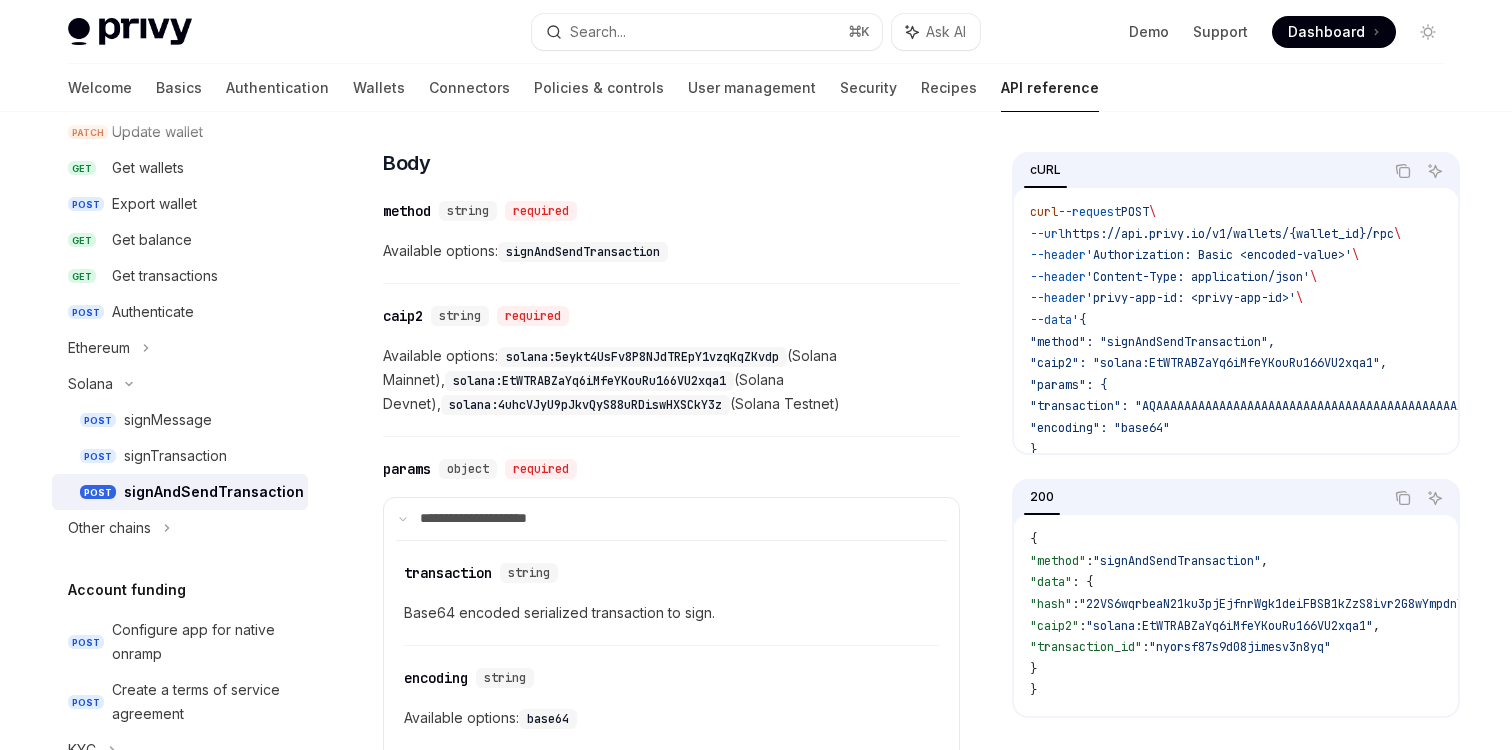 click on "solana:EtWTRABZaYq6iMfeYKouRu166VU2xqa1" at bounding box center [589, 381] 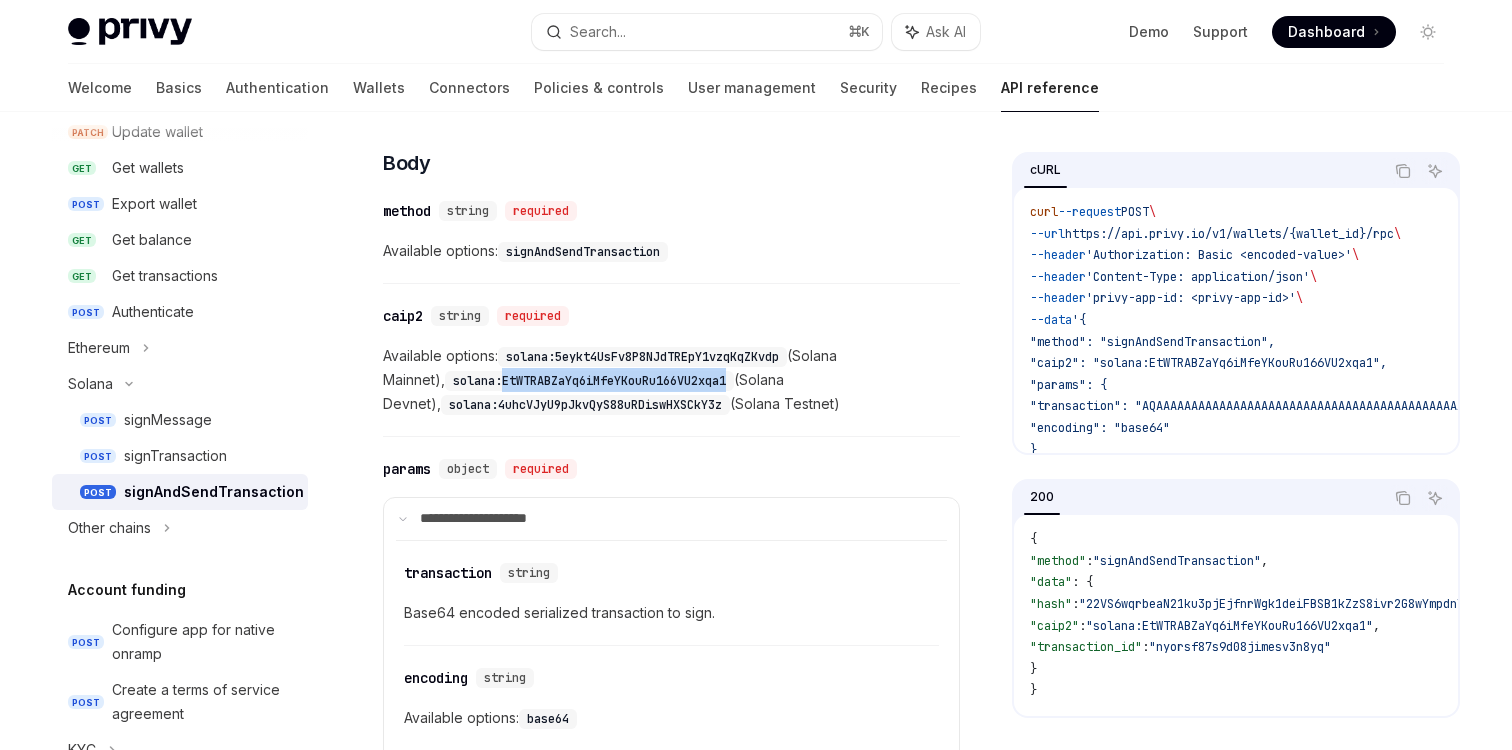click on "solana:EtWTRABZaYq6iMfeYKouRu166VU2xqa1" at bounding box center (589, 381) 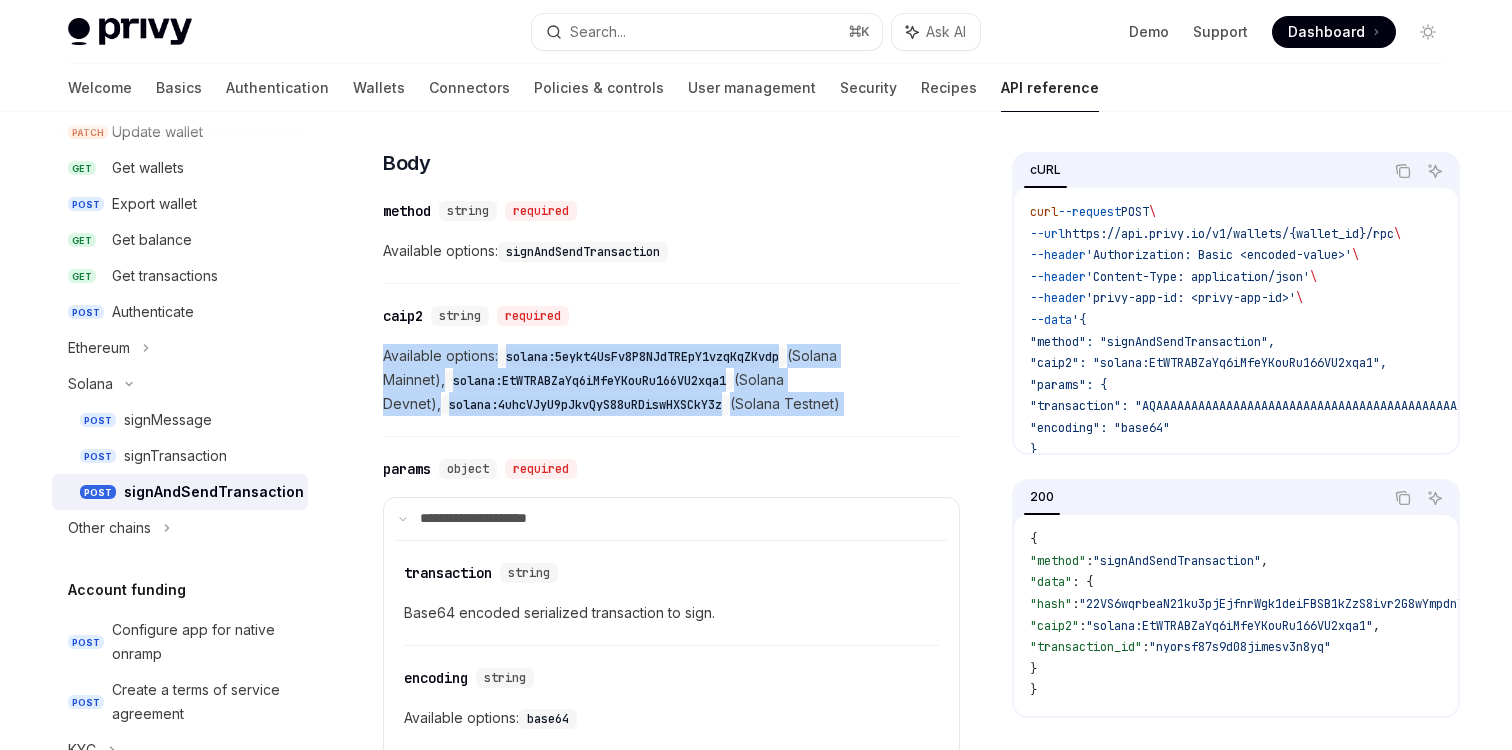 click on "solana:EtWTRABZaYq6iMfeYKouRu166VU2xqa1" at bounding box center (589, 381) 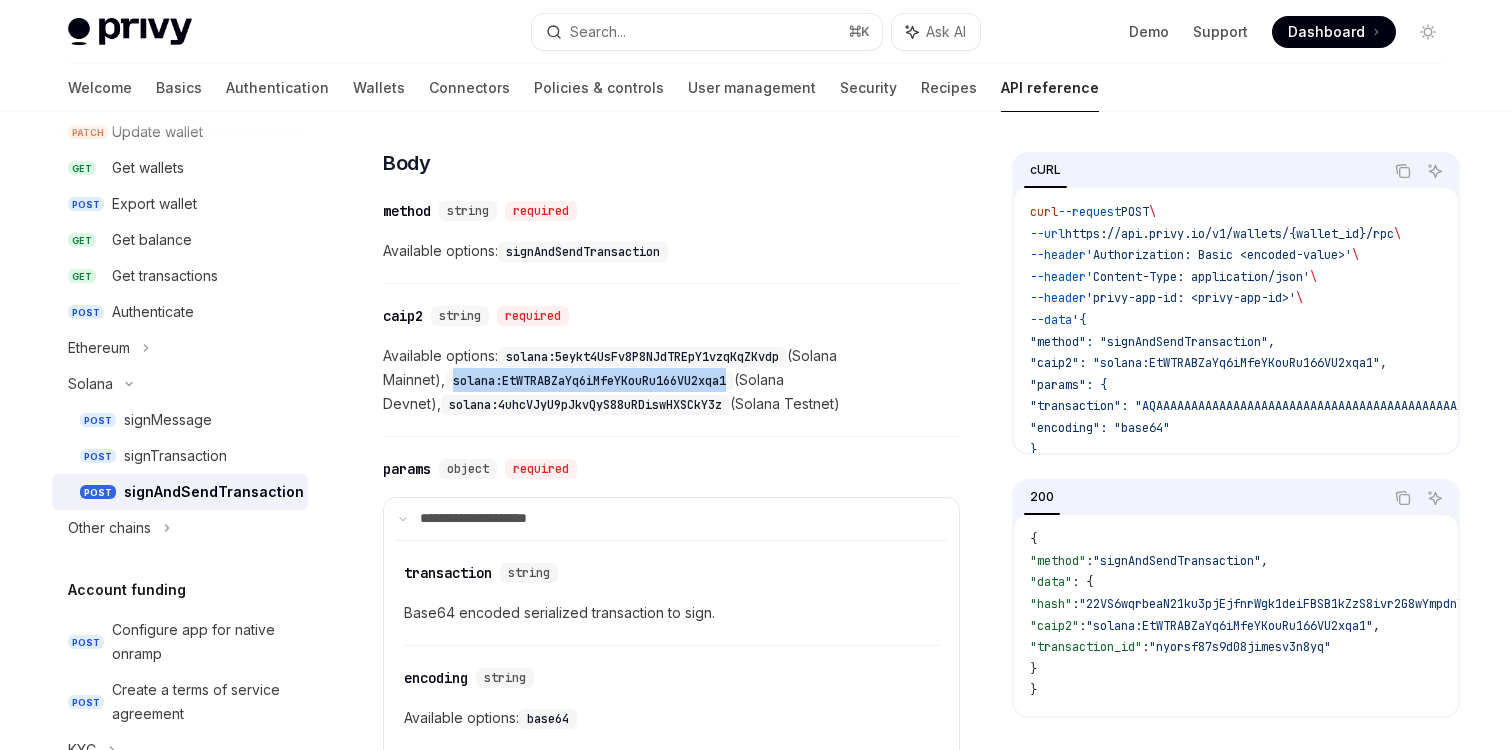 drag, startPoint x: 399, startPoint y: 383, endPoint x: 670, endPoint y: 377, distance: 271.0664 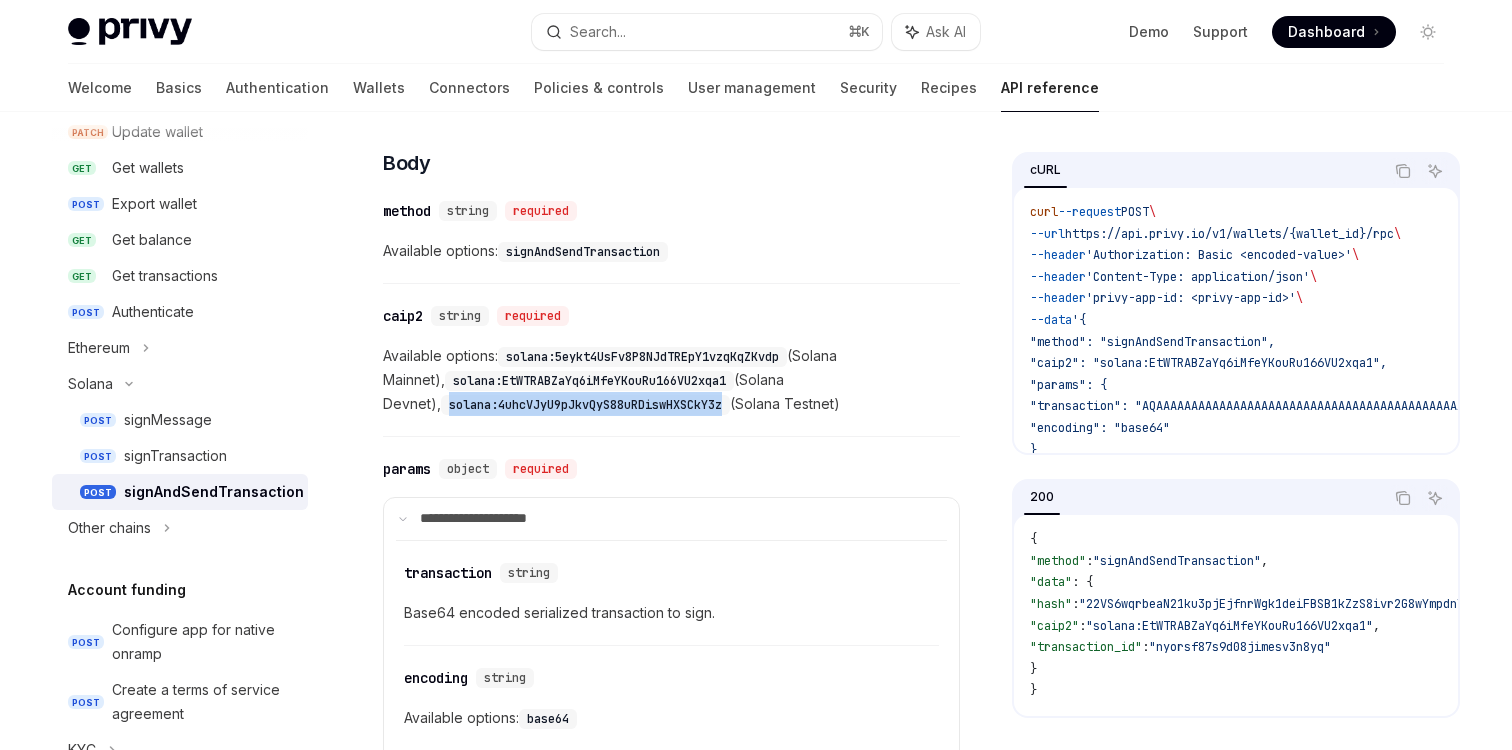 drag, startPoint x: 391, startPoint y: 405, endPoint x: 672, endPoint y: 401, distance: 281.02847 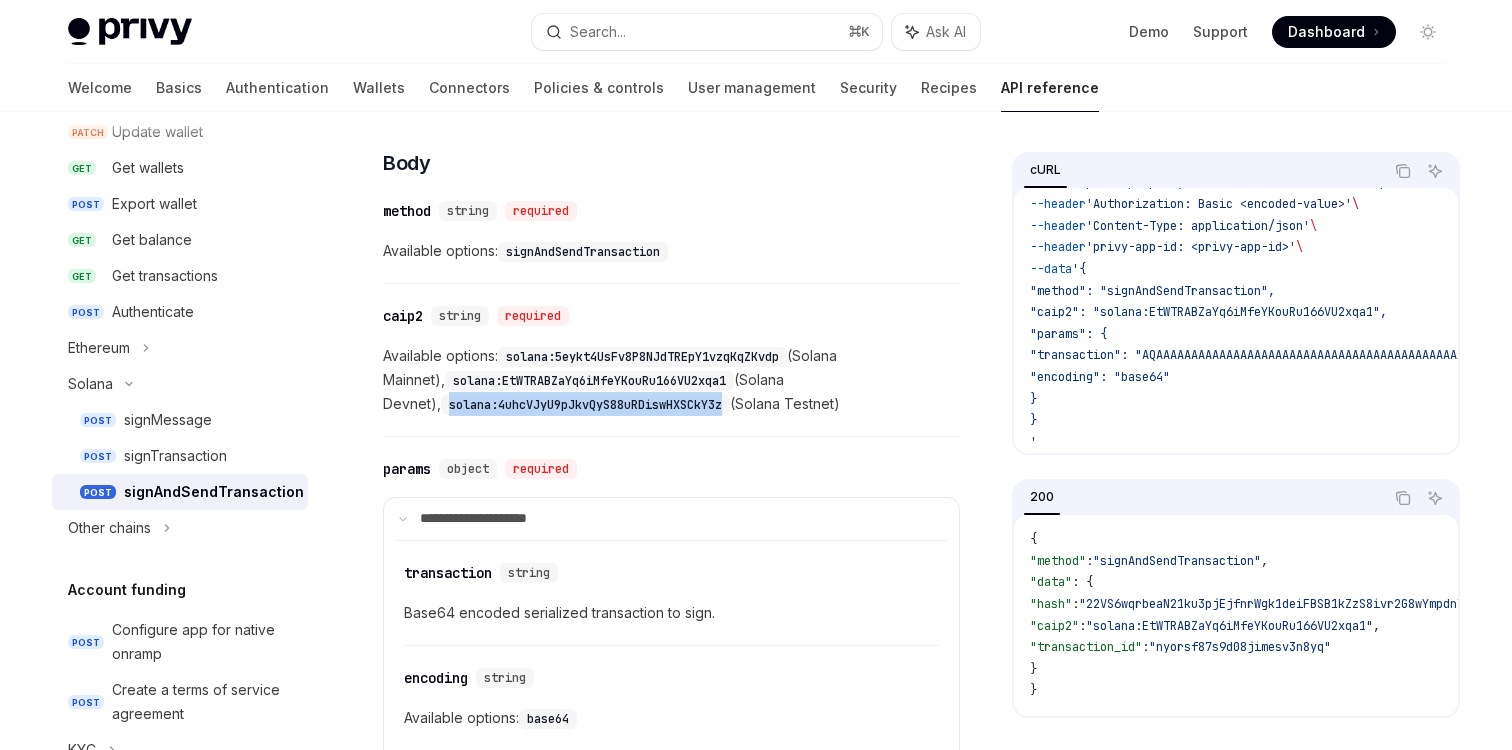 scroll, scrollTop: 63, scrollLeft: 0, axis: vertical 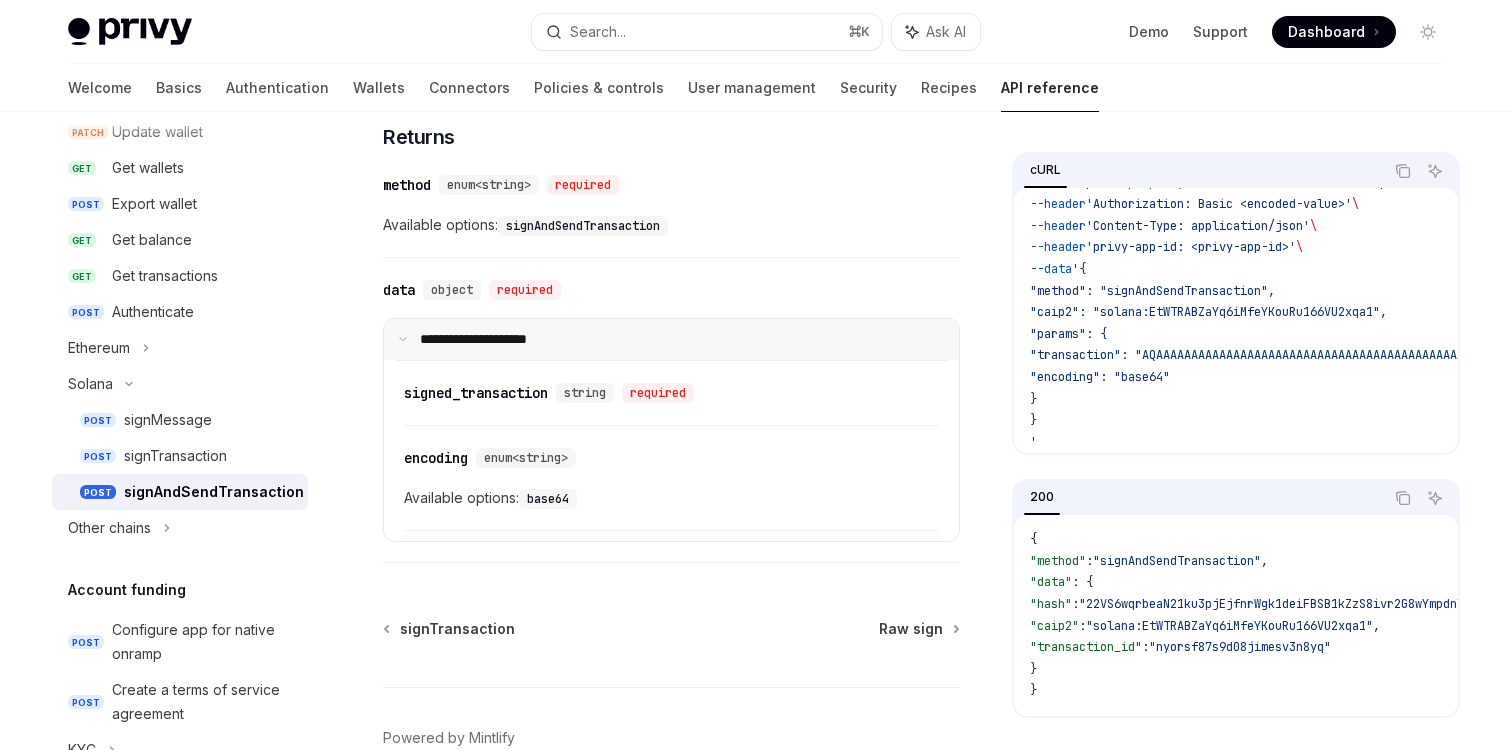 click on "**********" at bounding box center (671, 340) 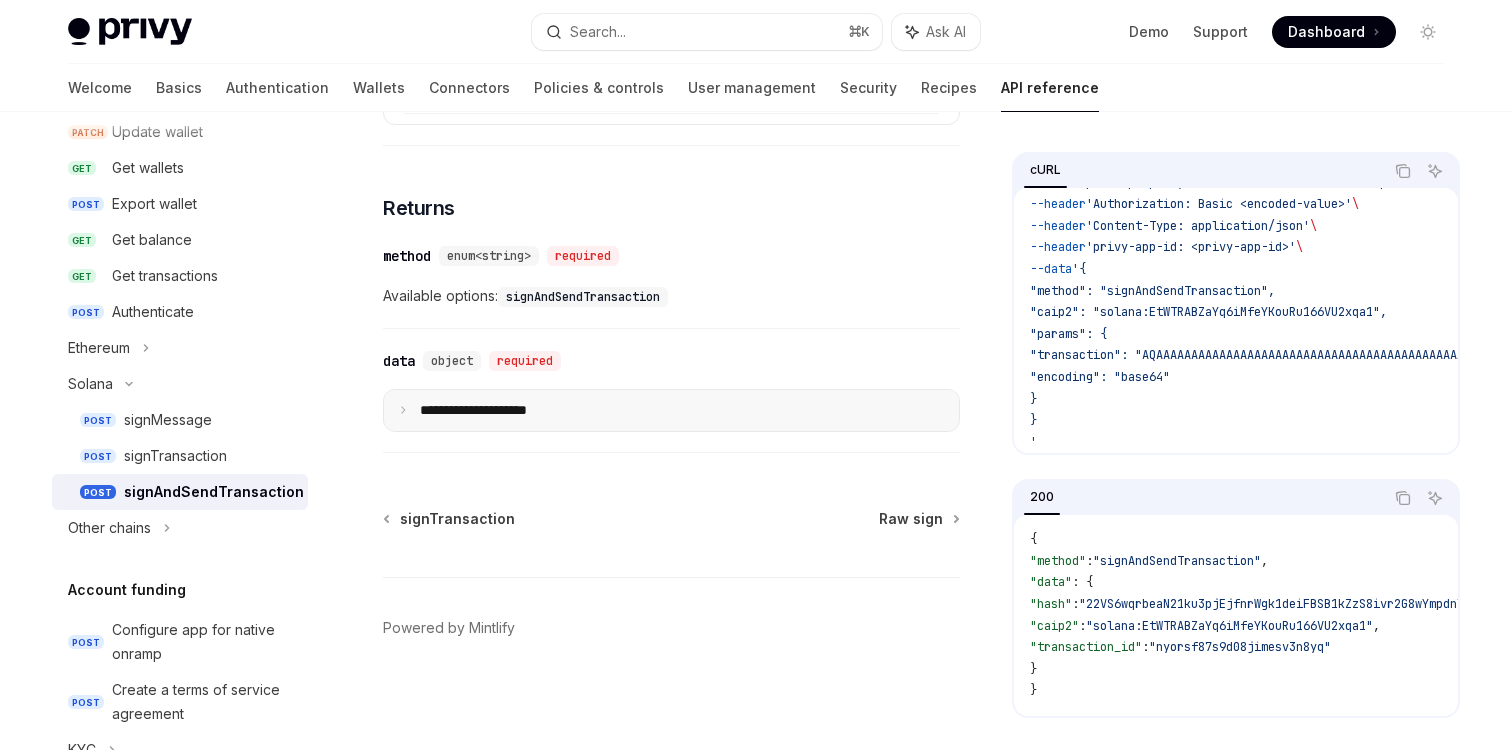 click 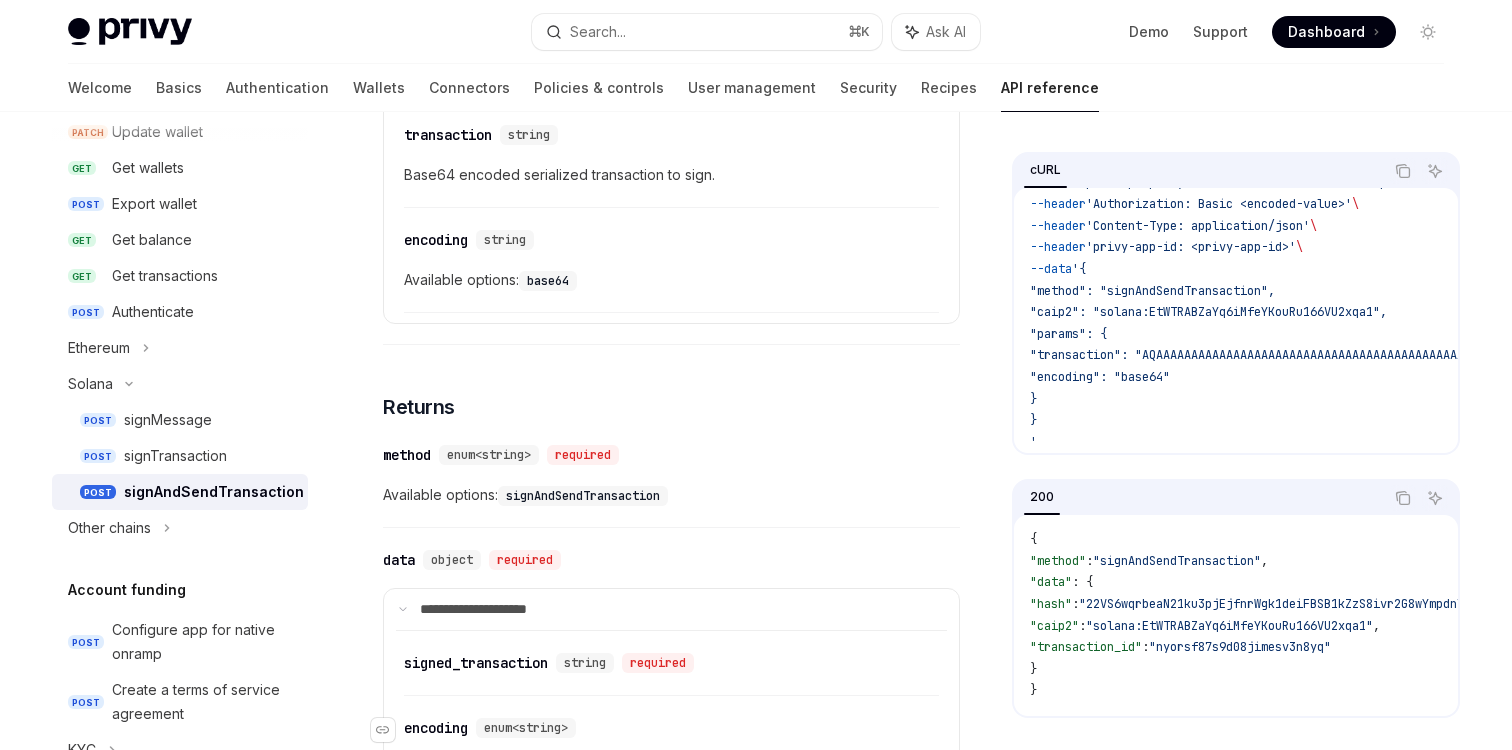 scroll, scrollTop: 1237, scrollLeft: 0, axis: vertical 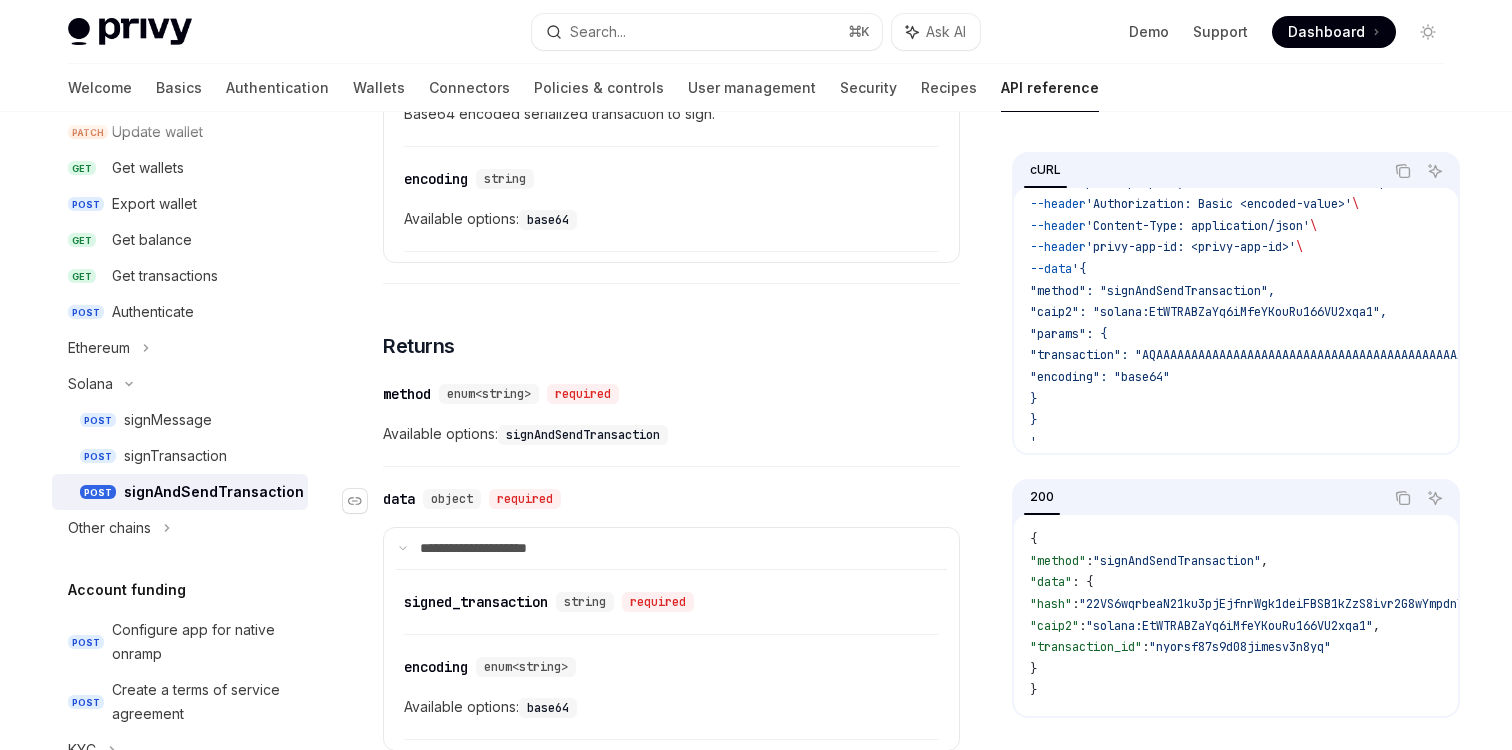 click on "object" at bounding box center [452, 499] 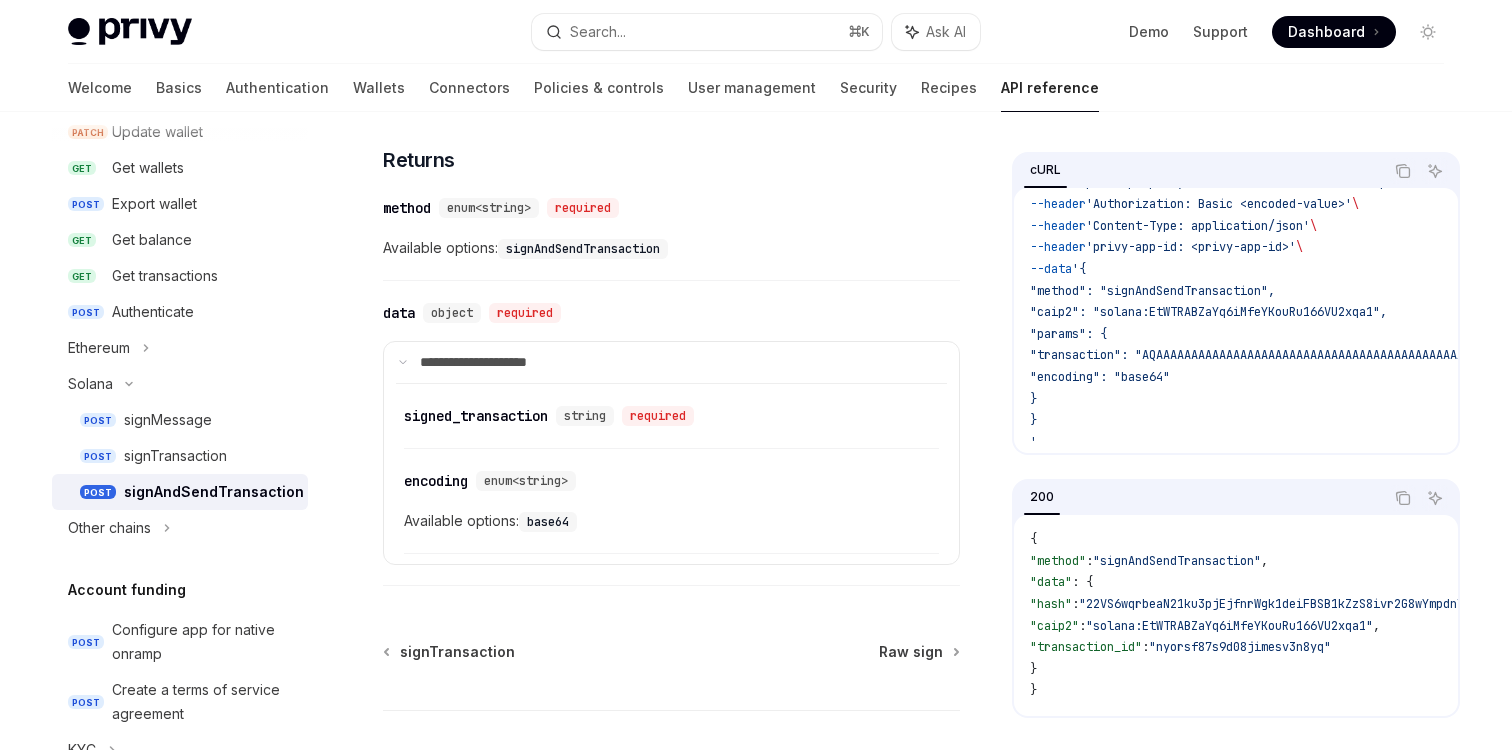 scroll, scrollTop: 1424, scrollLeft: 0, axis: vertical 